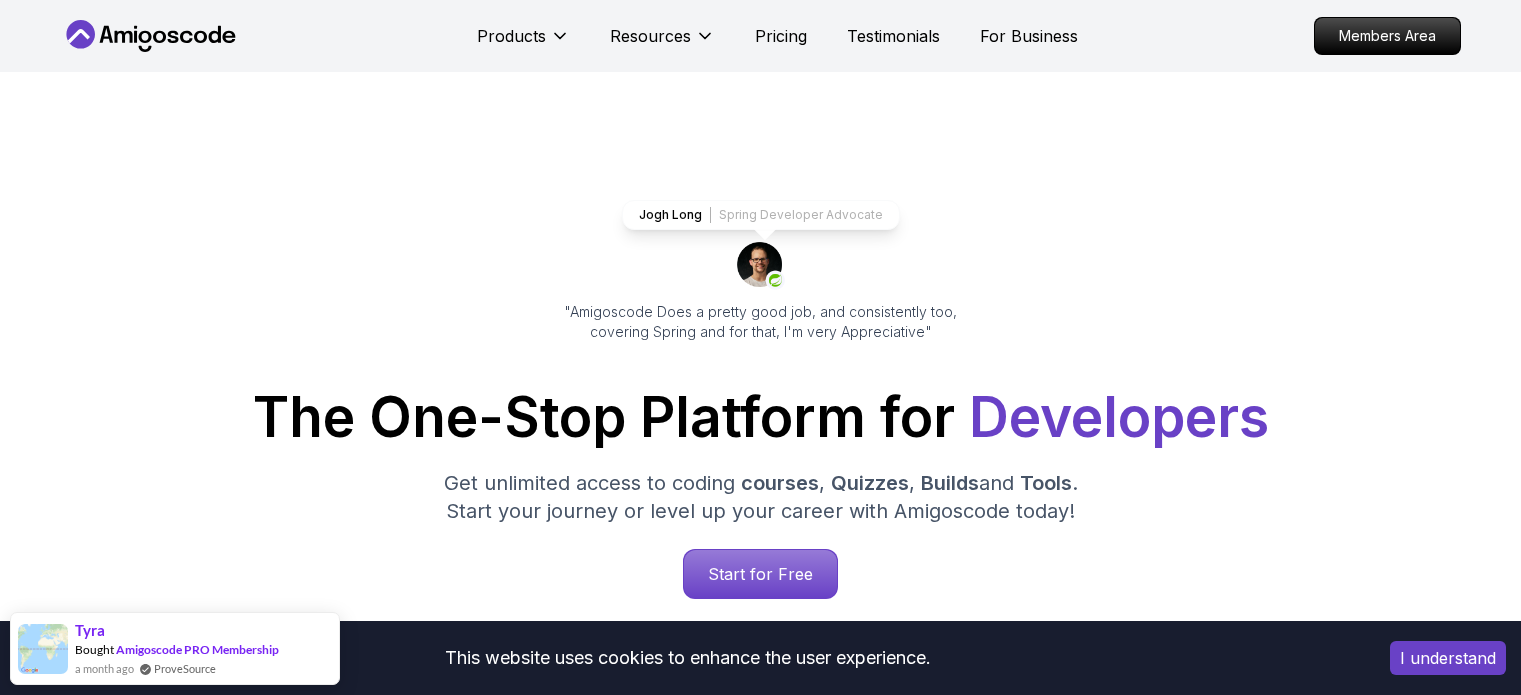 scroll, scrollTop: 0, scrollLeft: 0, axis: both 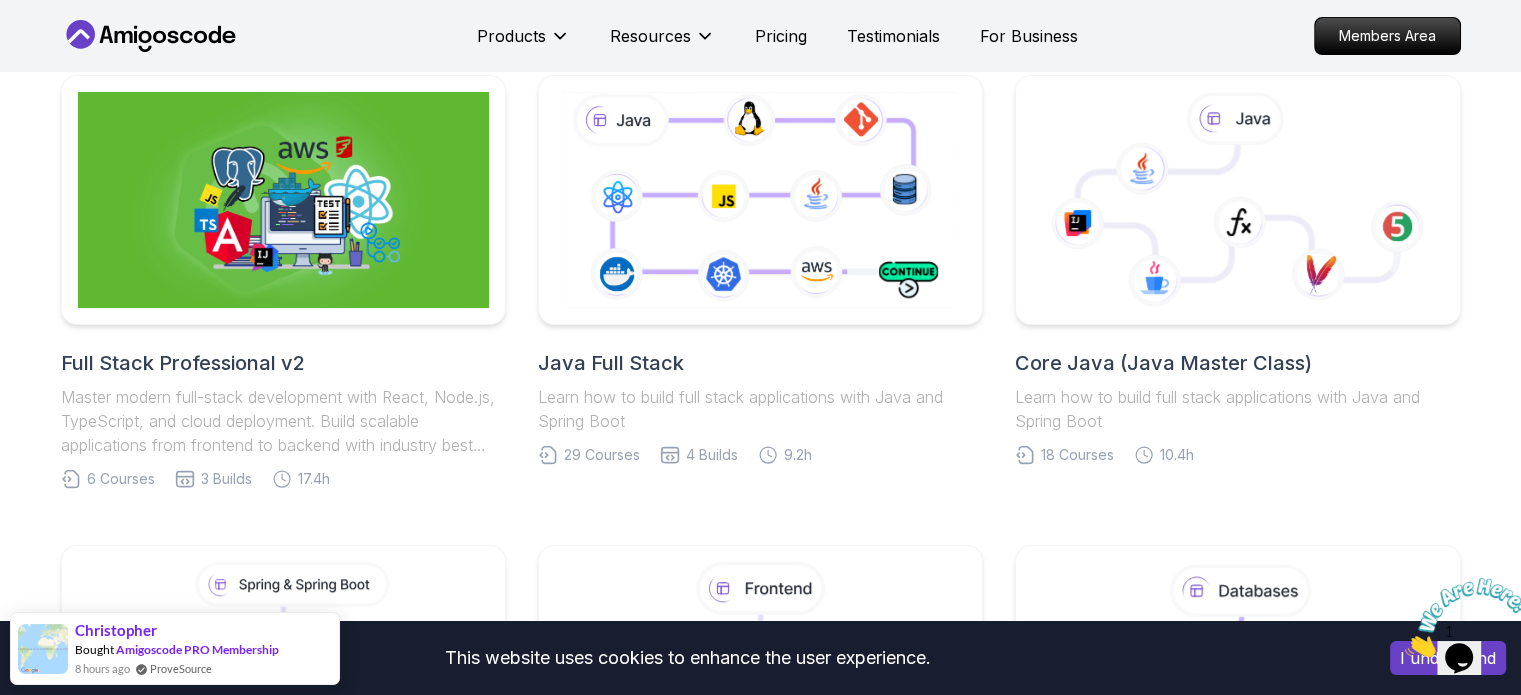 click on "This website uses cookies to enhance the user experience. I understand Products Resources Pricing Testimonials For Business Members Area Products Resources Pricing Testimonials For Business Members Area Roadmaps Start with our   Step-by-Step Roadmaps! Master in-demand tech skills with our proven learning roadmaps. From beginner to expert, follow structured paths that thousands of developers use to land high-paying jobs and accelerate their careers in software development. Full Stack Professional v2 Master modern full-stack development with React, Node.js, TypeScript, and cloud deployment. Build scalable applications from frontend to backend with industry best practices. 6   Courses 3   Builds 17.4h Java Full Stack Learn how to build full stack applications with Java and Spring Boot 29   Courses 4   Builds 9.2h Core Java (Java Master Class) Learn how to build full stack applications with Java and Spring Boot 18   Courses 10.4h Spring and Spring Boot 10   Courses 21.4h Frontend Developer 10   Courses 8.7h 5   4" at bounding box center (760, 1014) 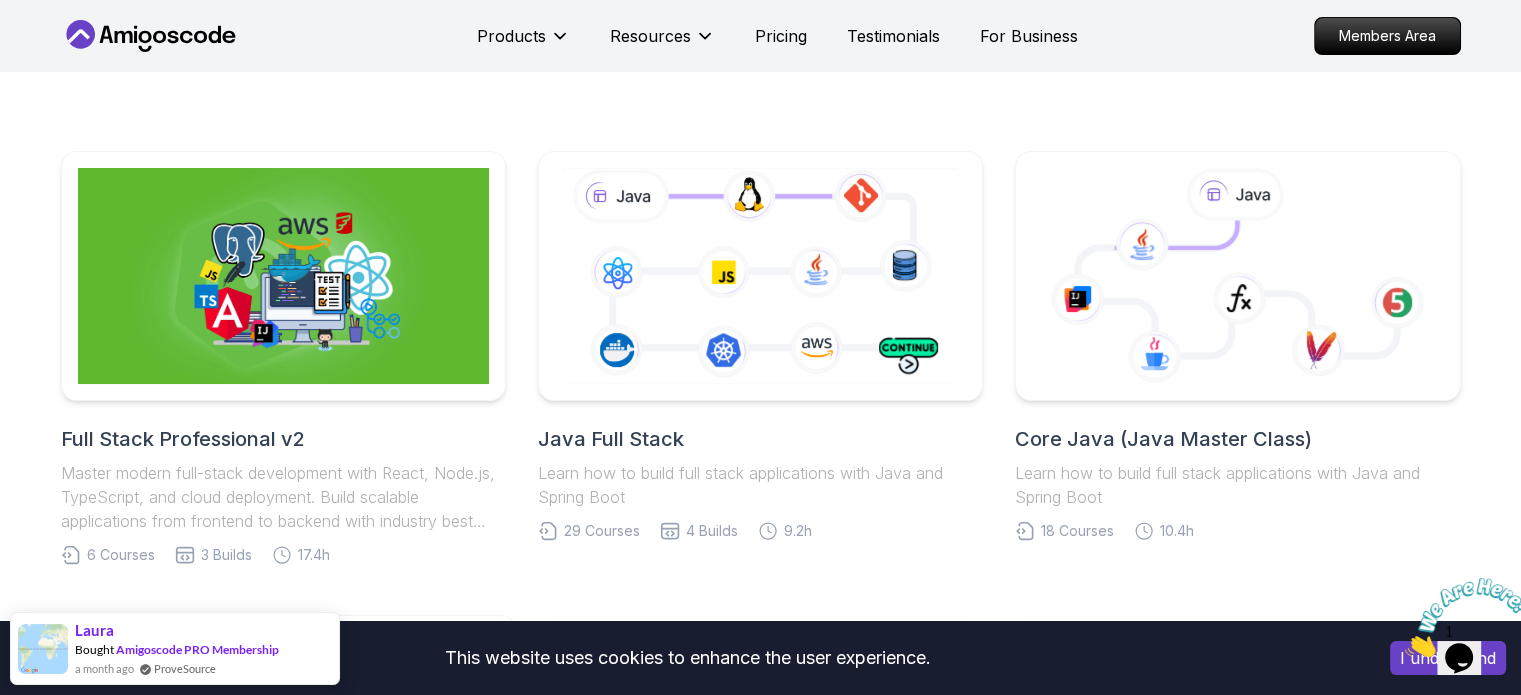 scroll, scrollTop: 394, scrollLeft: 0, axis: vertical 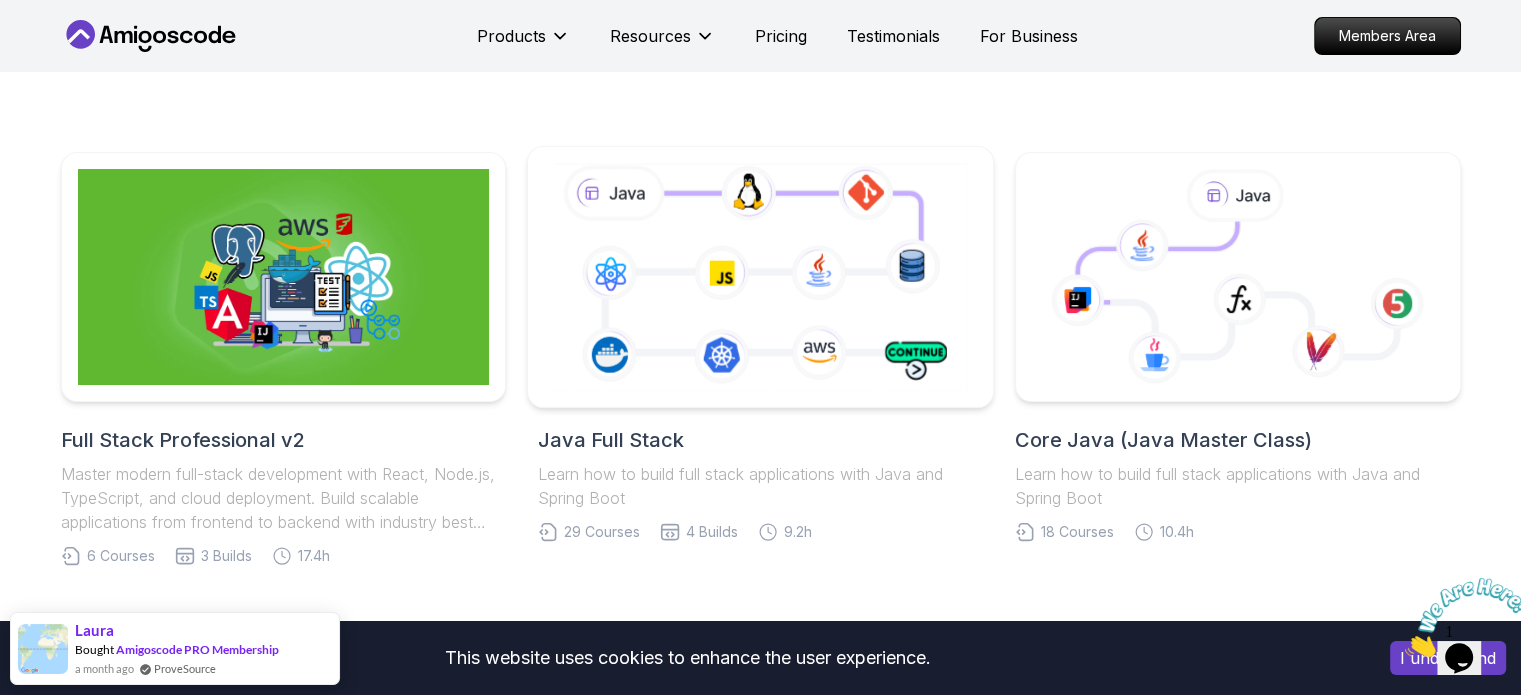 click 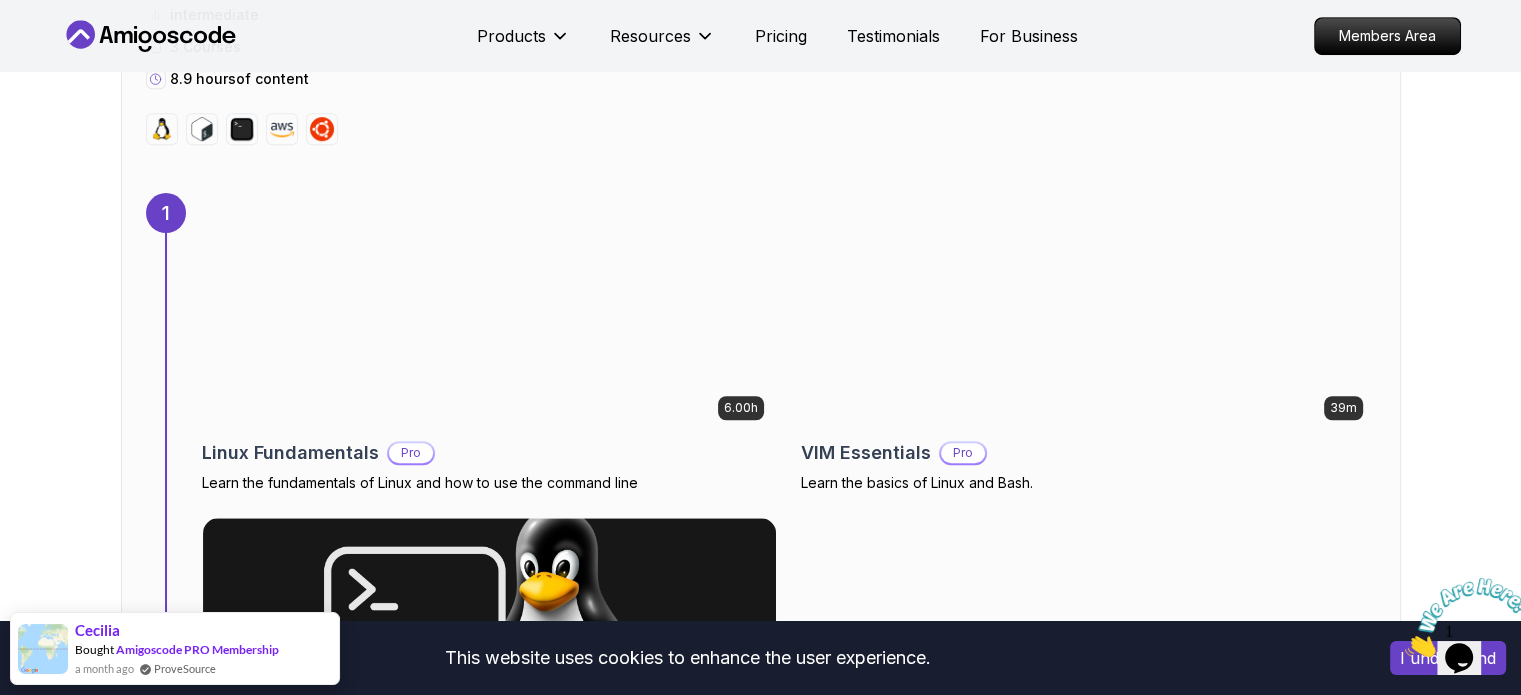 scroll, scrollTop: 1264, scrollLeft: 0, axis: vertical 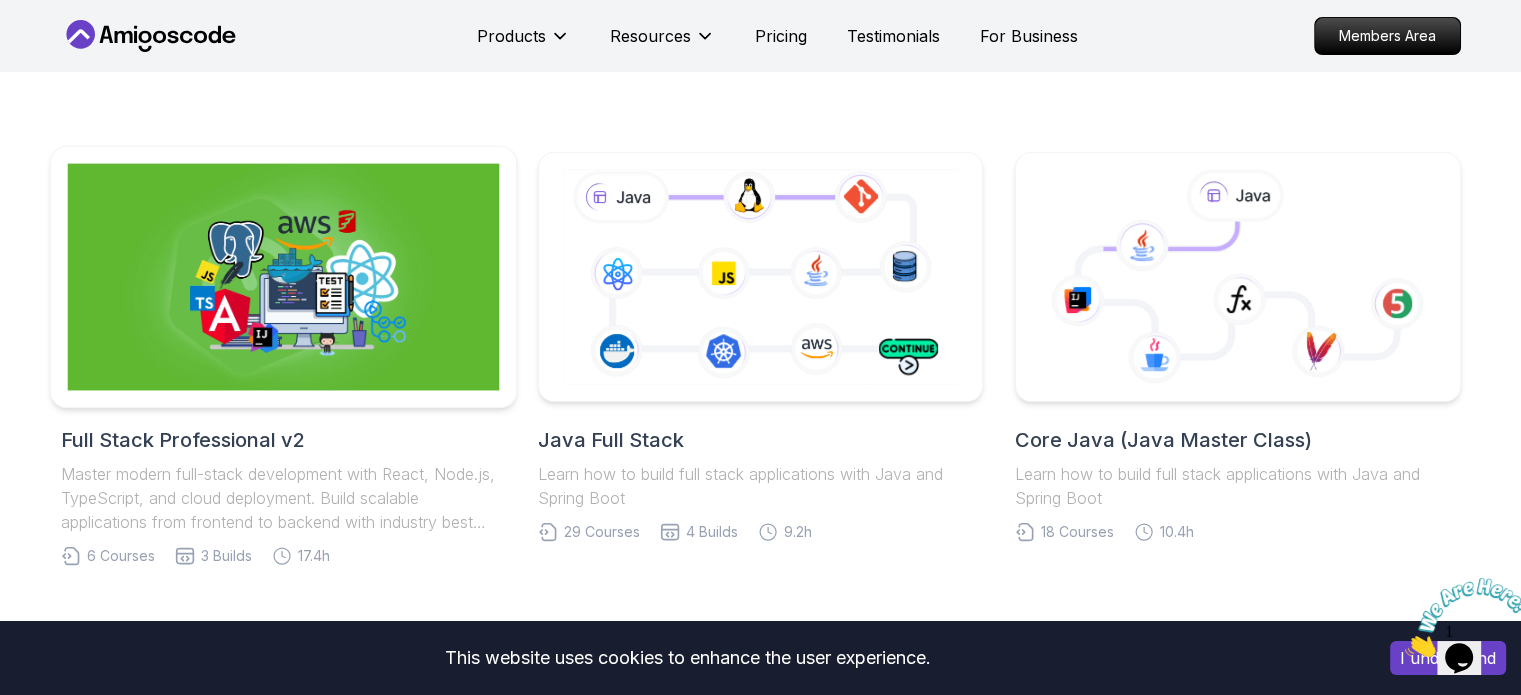 click at bounding box center (283, 277) 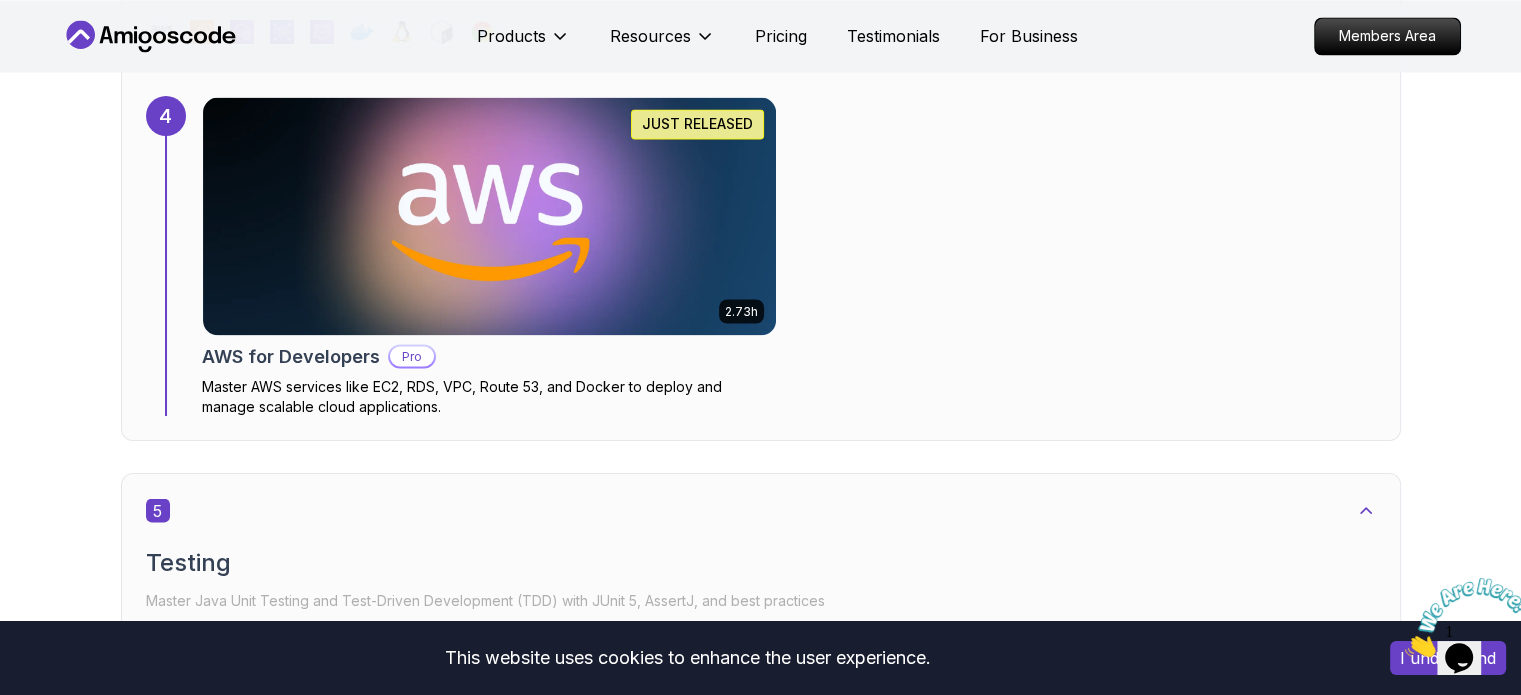 scroll, scrollTop: 3586, scrollLeft: 0, axis: vertical 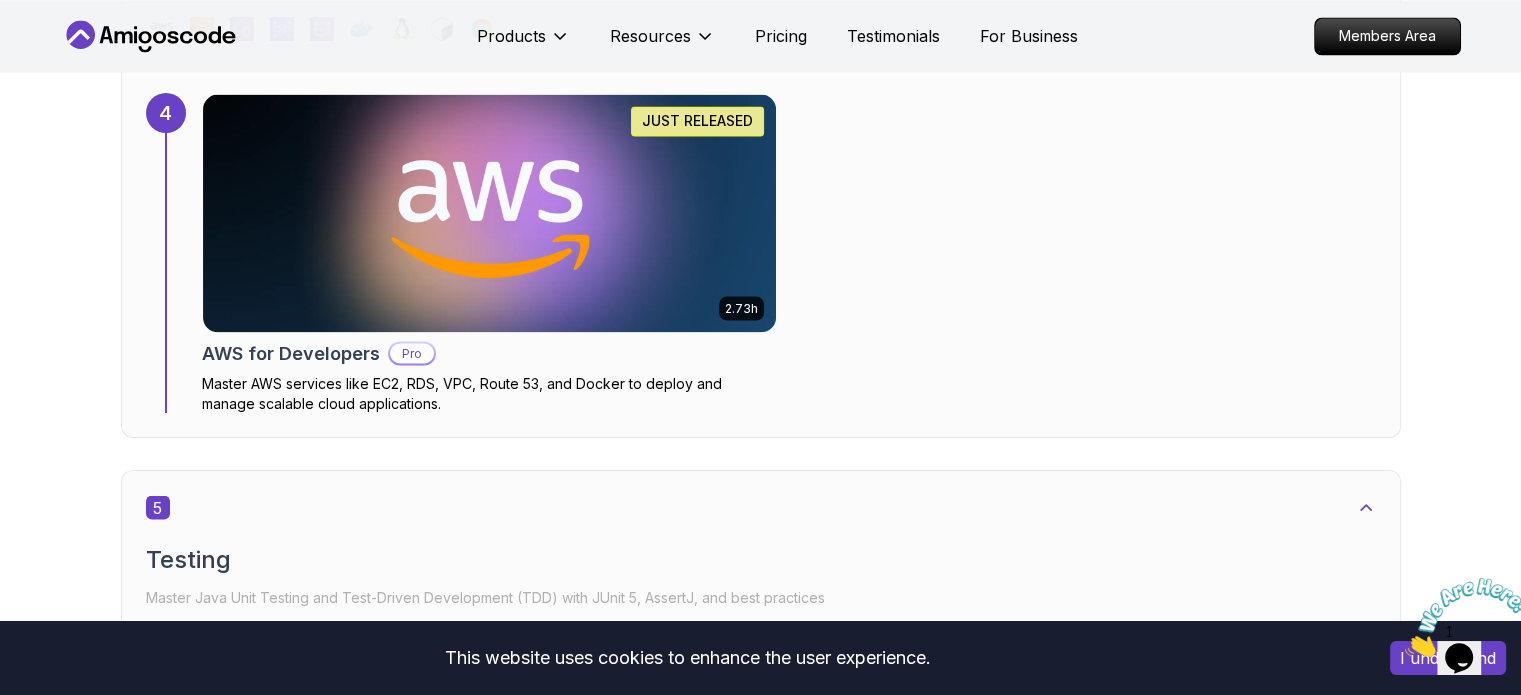 drag, startPoint x: 726, startPoint y: 304, endPoint x: 580, endPoint y: 275, distance: 148.85228 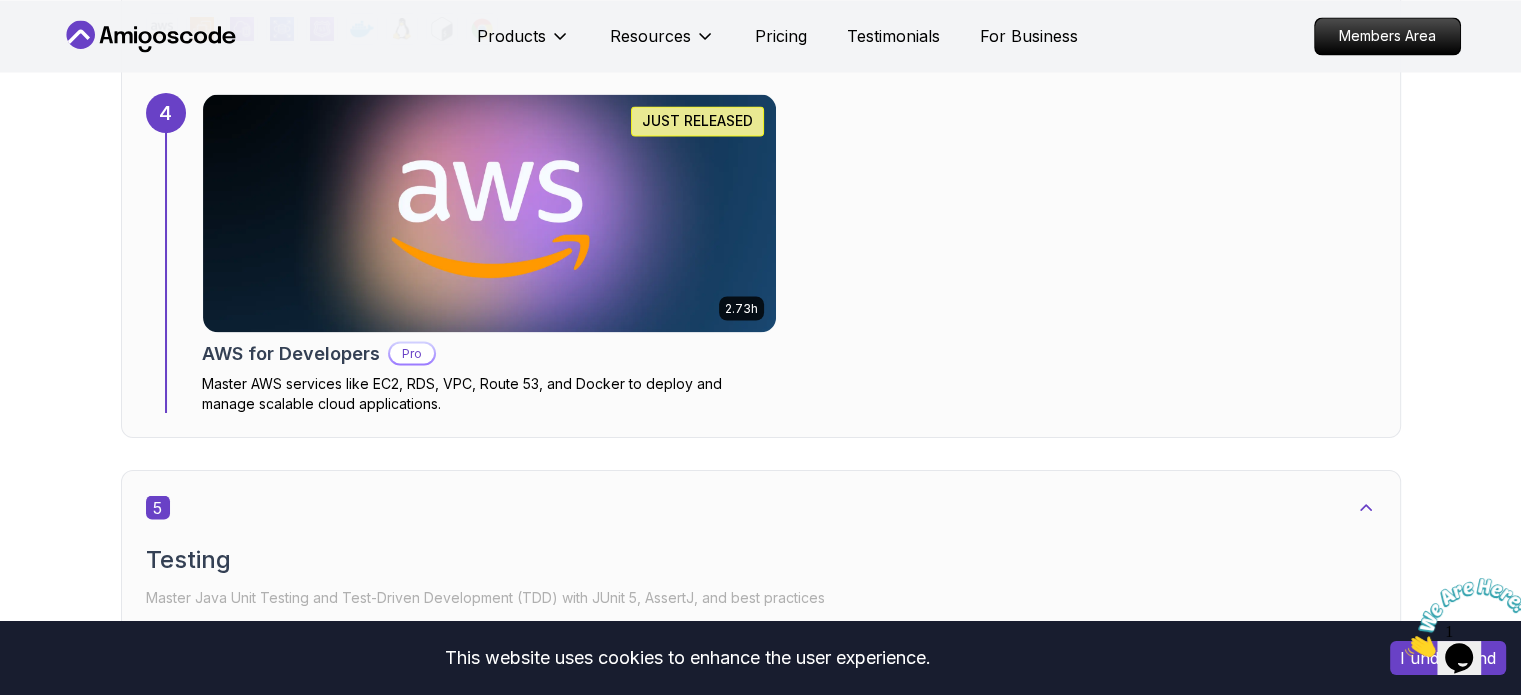 click on "Congratulations! You’ve completed your journey! Take a moment to celebrate your progress and reflect on your achievements." at bounding box center (761, 2422) 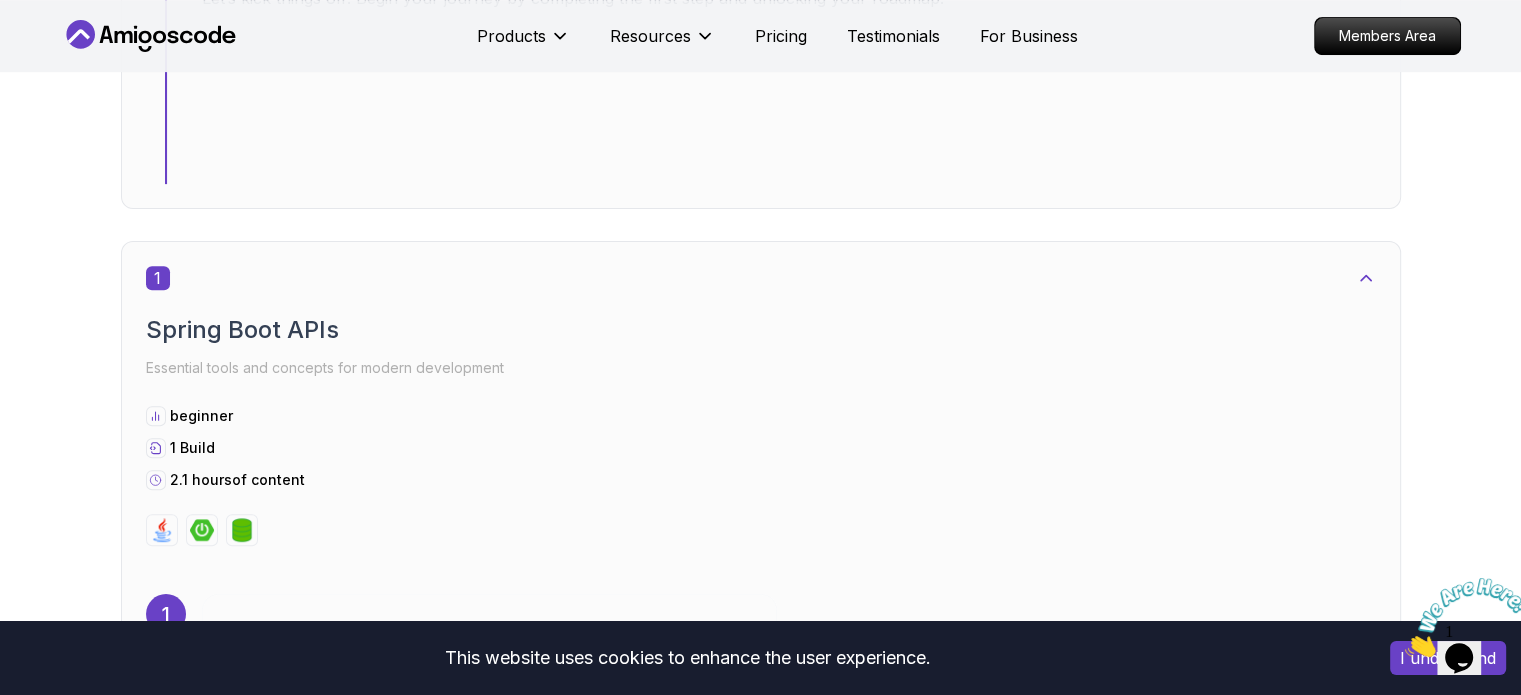 scroll, scrollTop: 914, scrollLeft: 0, axis: vertical 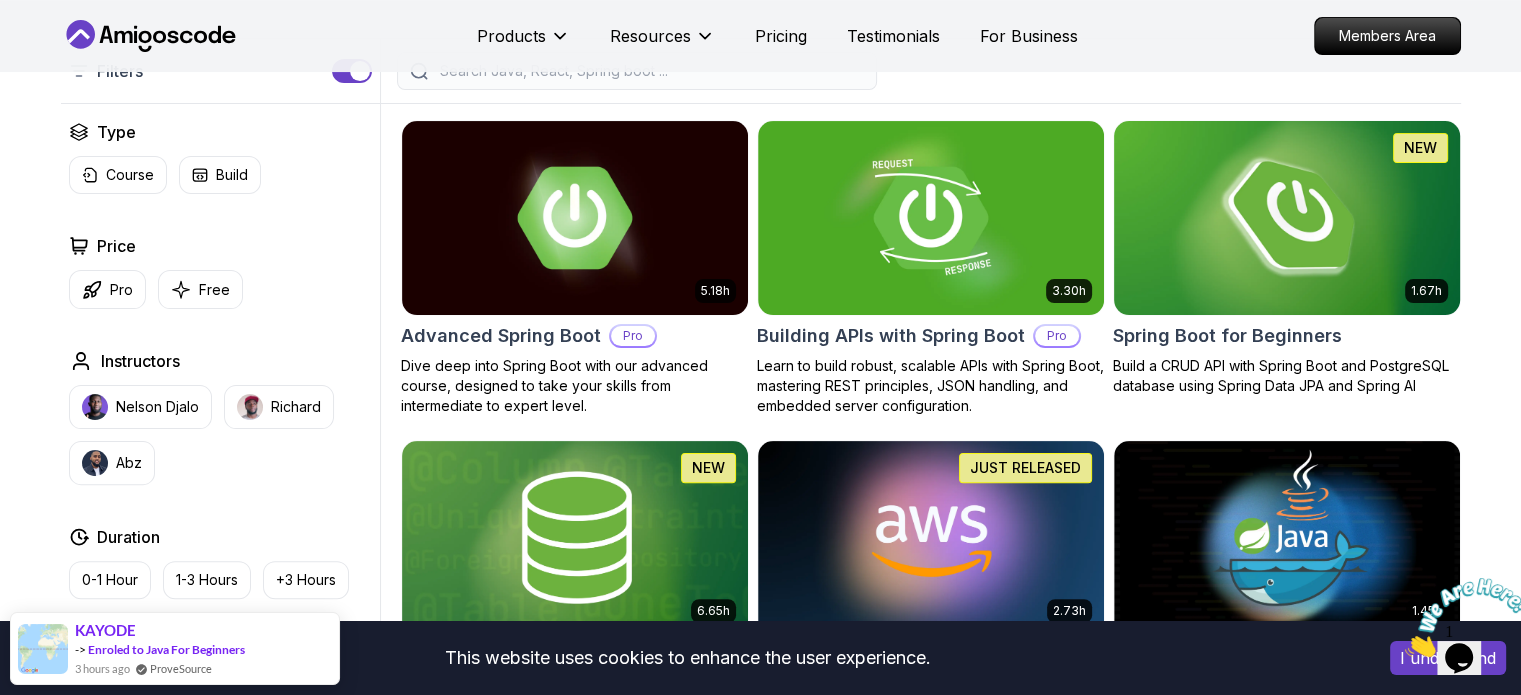 click on "Spring Boot for Beginners" at bounding box center [1227, 336] 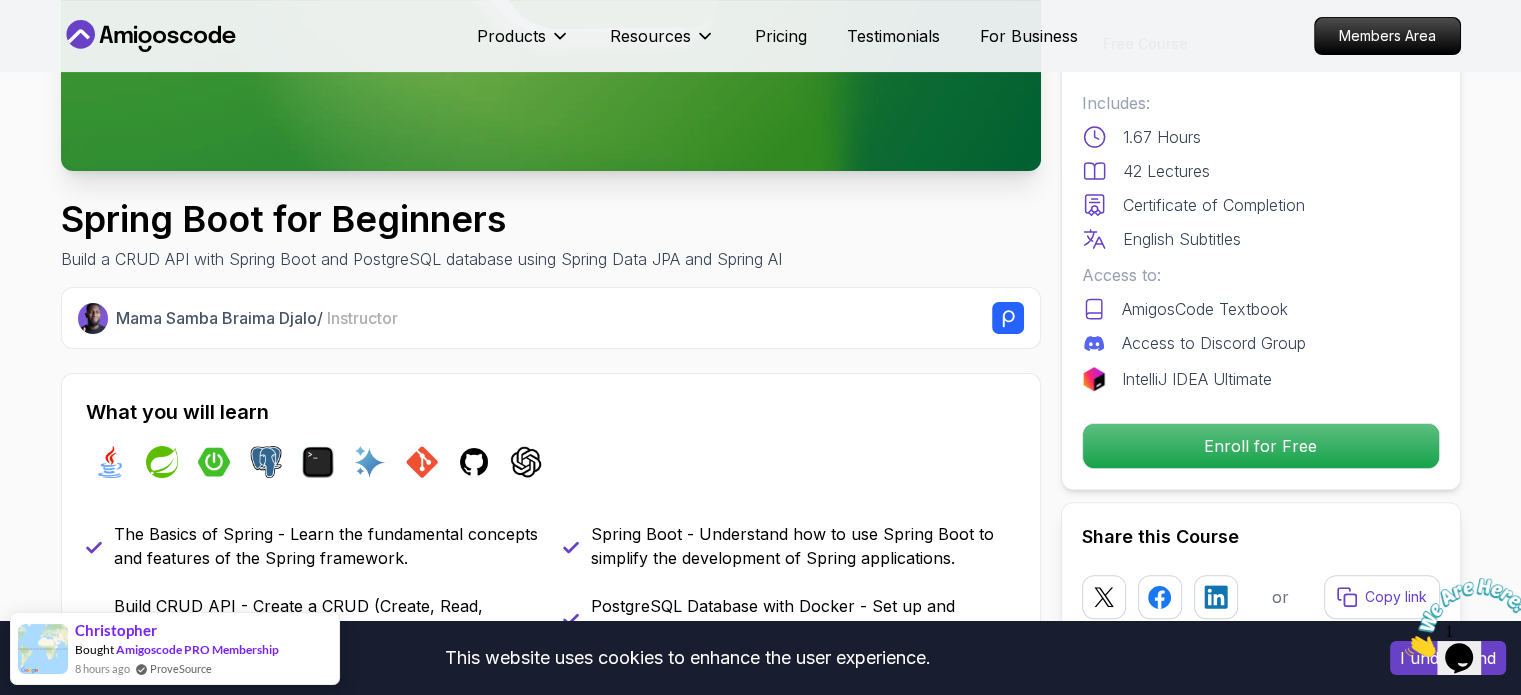 scroll, scrollTop: 506, scrollLeft: 0, axis: vertical 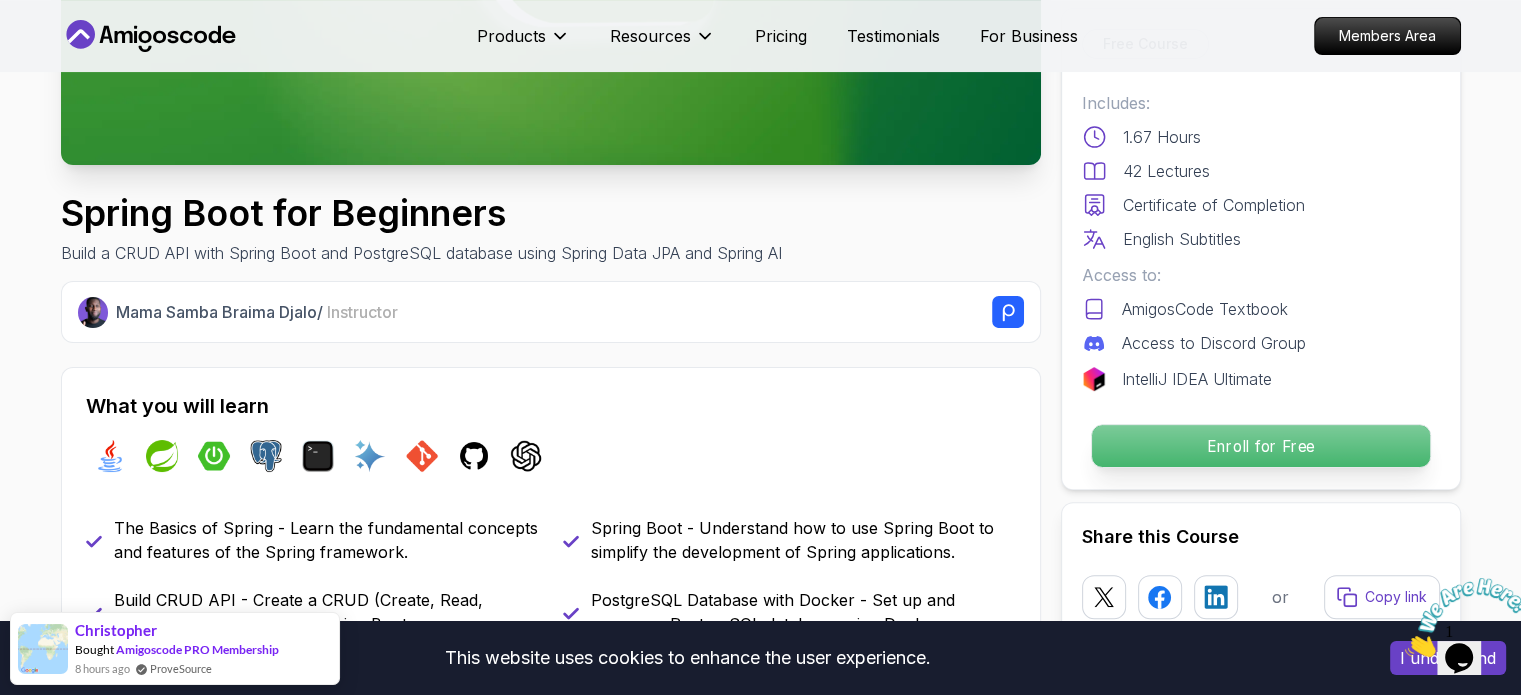 click on "Enroll for Free" at bounding box center (1260, 446) 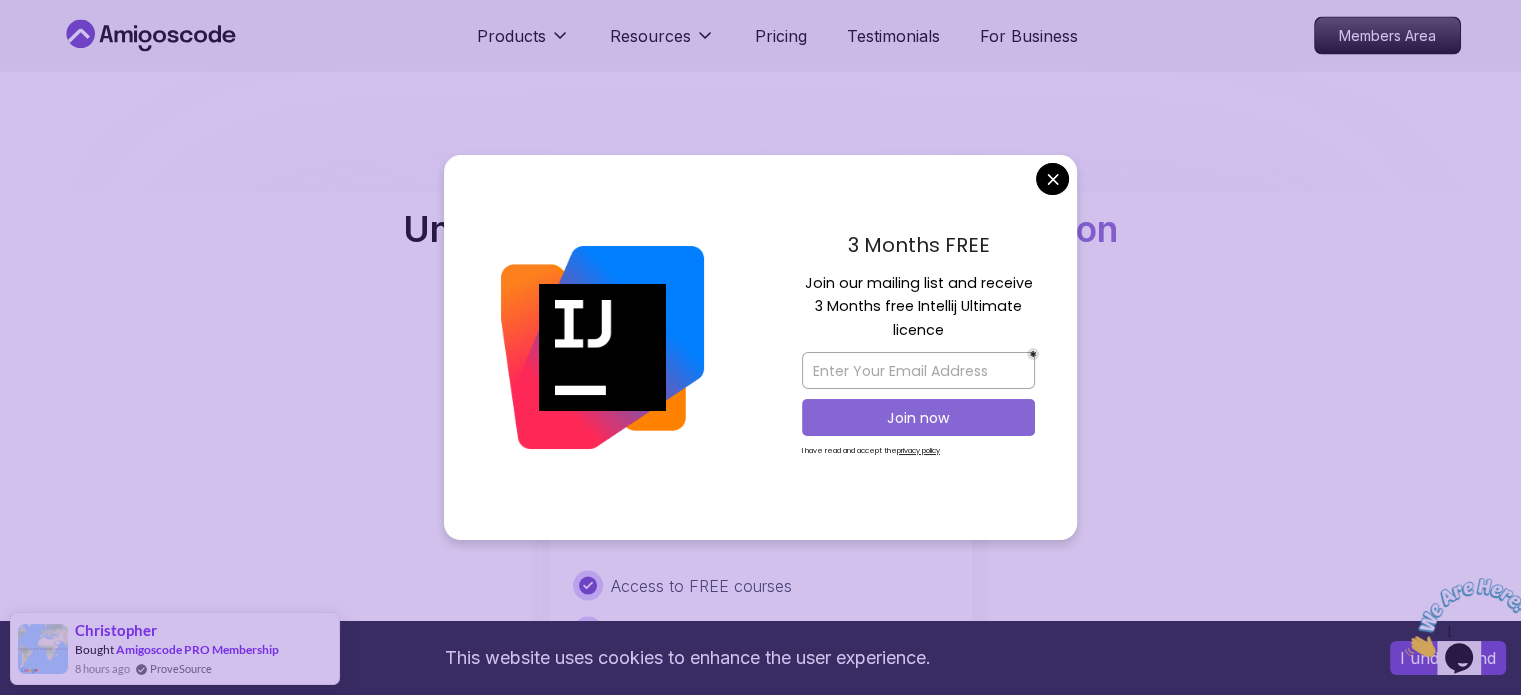 scroll, scrollTop: 3977, scrollLeft: 0, axis: vertical 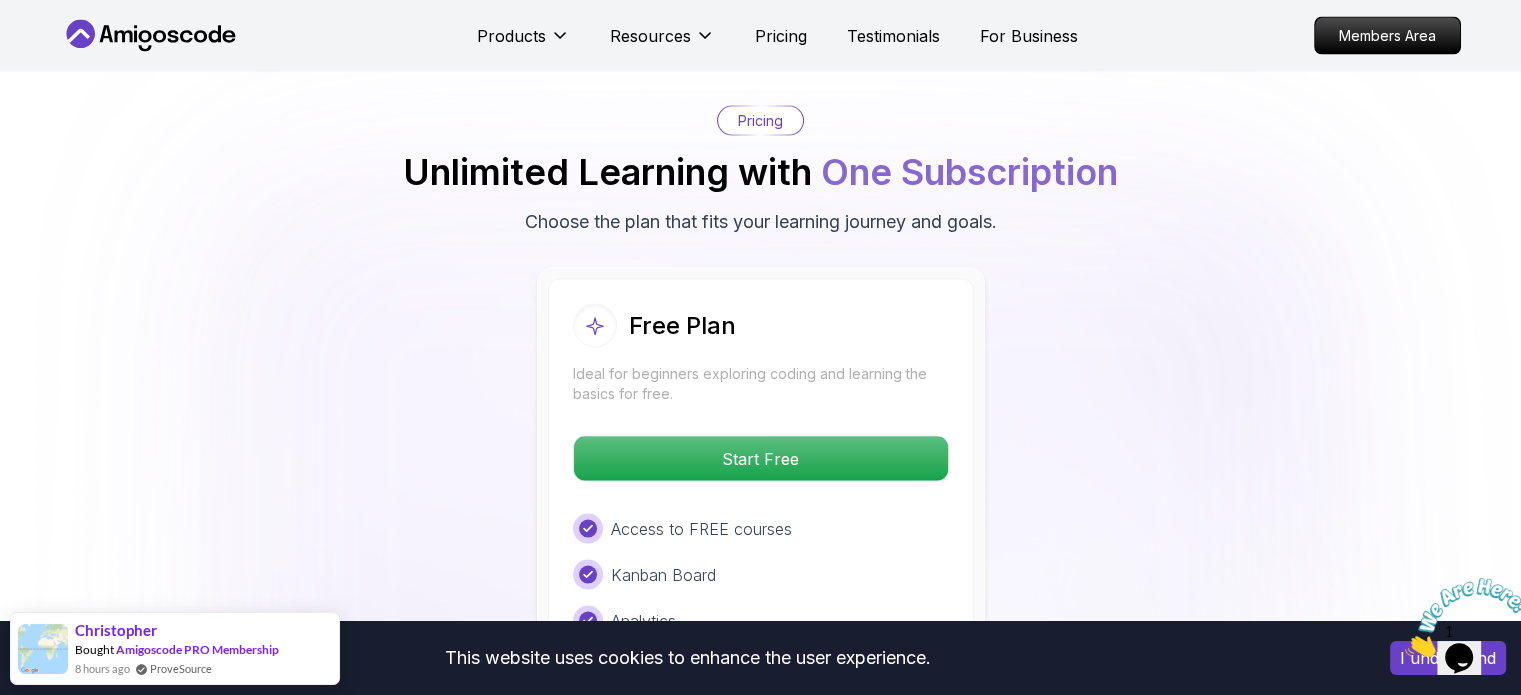 click on "This website uses cookies to enhance the user experience. I understand Products Resources Pricing Testimonials For Business Members Area Products Resources Pricing Testimonials For Business Members Area Spring Boot for Beginners Build a CRUD API with Spring Boot and PostgreSQL database using Spring Data JPA and Spring AI Mama Samba Braima Djalo  /   Instructor Free Course Includes: 1.67 Hours 42 Lectures Certificate of Completion English Subtitles Access to: AmigosCode Textbook Access to Discord Group IntelliJ IDEA Ultimate Enroll for Free Share this Course or Copy link Got a Team of 5 or More? With one subscription, give your entire team access to all courses and features. Check our Business Plan Mama Samba Braima Djalo  /   Instructor What you will learn java spring spring-boot postgres terminal ai git github chatgpt The Basics of Spring - Learn the fundamental concepts and features of the Spring framework. Spring Boot - Understand how to use Spring Boot to simplify the development of Spring applications." at bounding box center (760, 1081) 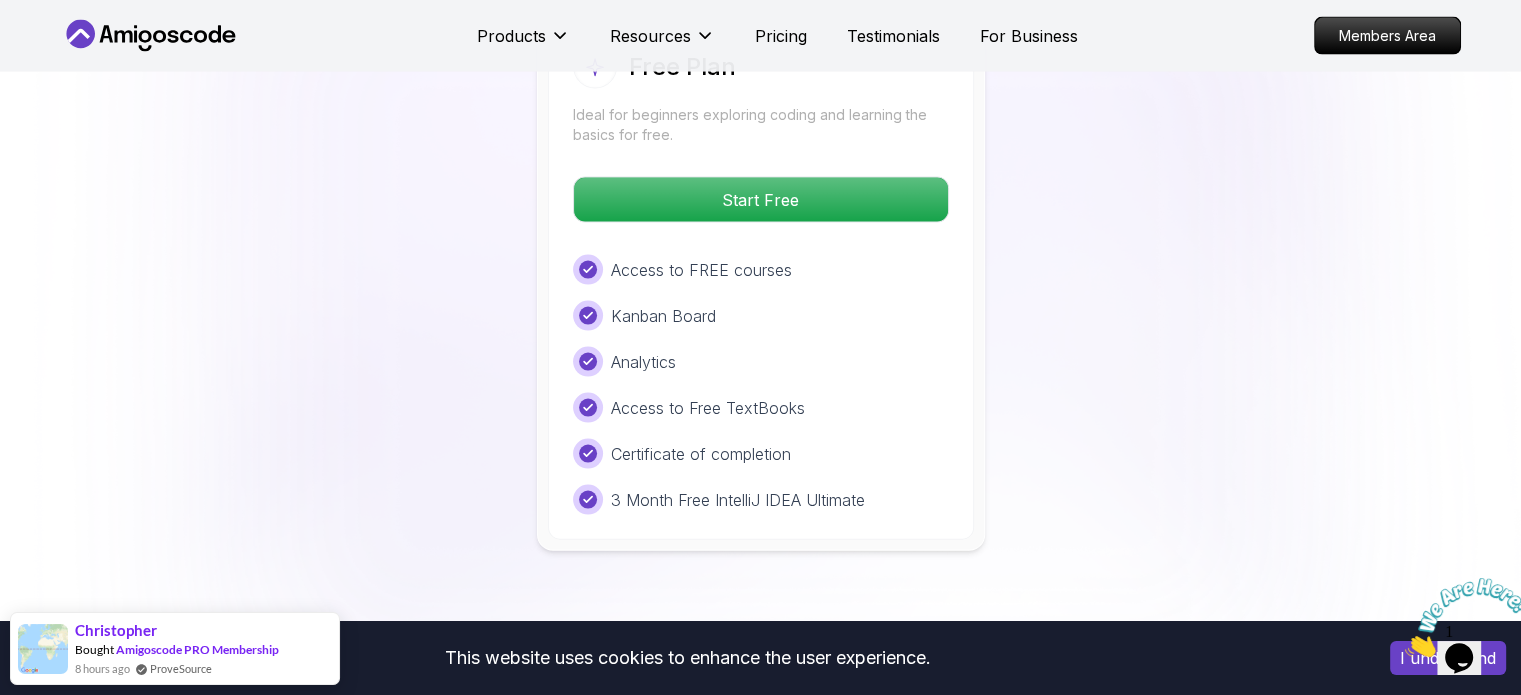 scroll, scrollTop: 4237, scrollLeft: 0, axis: vertical 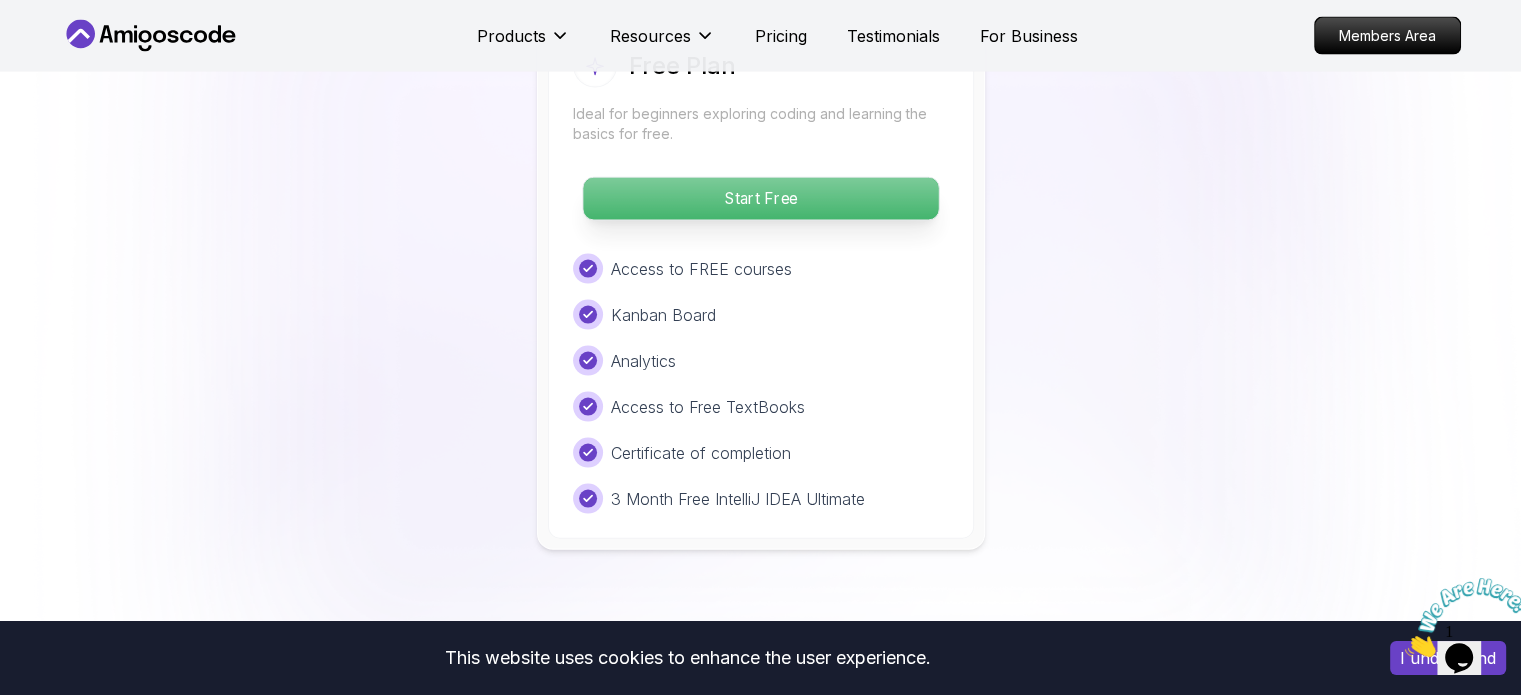 click on "Start Free" at bounding box center (760, 199) 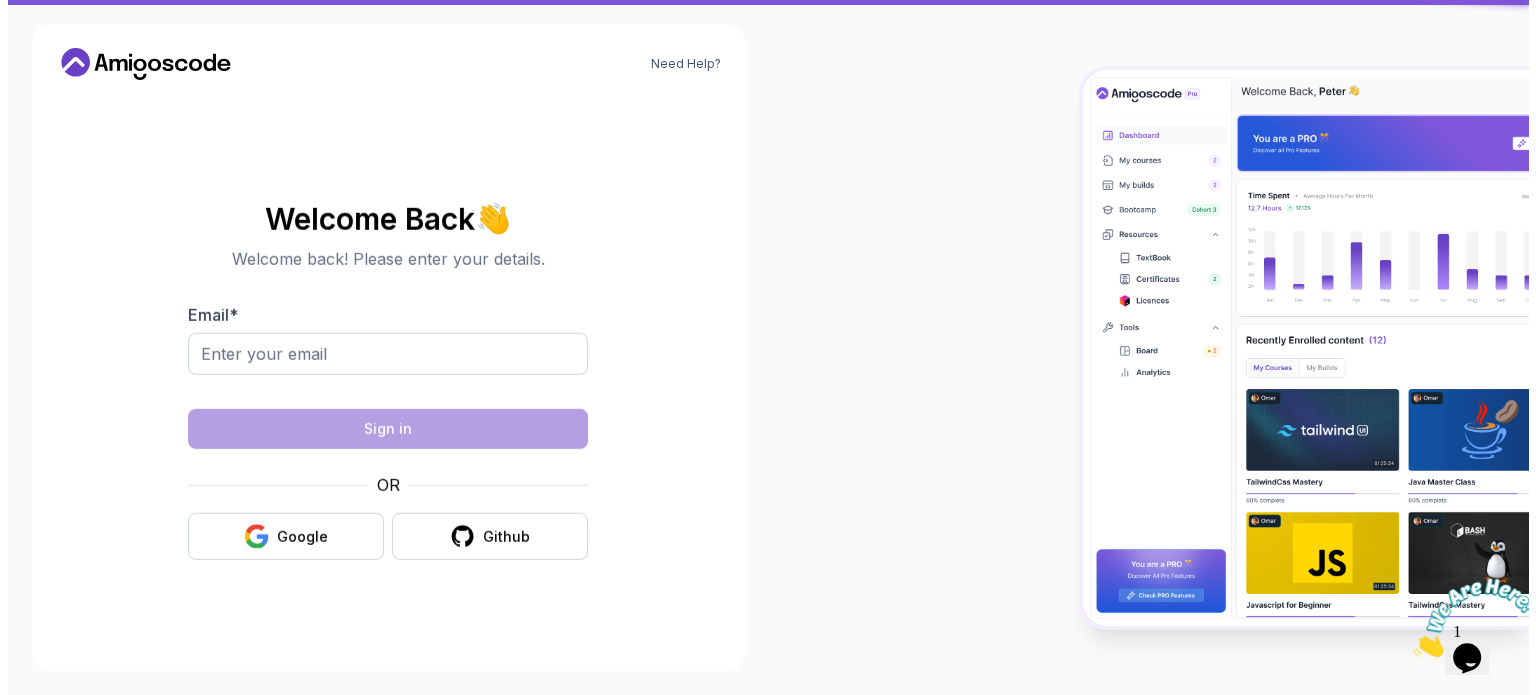 scroll, scrollTop: 0, scrollLeft: 0, axis: both 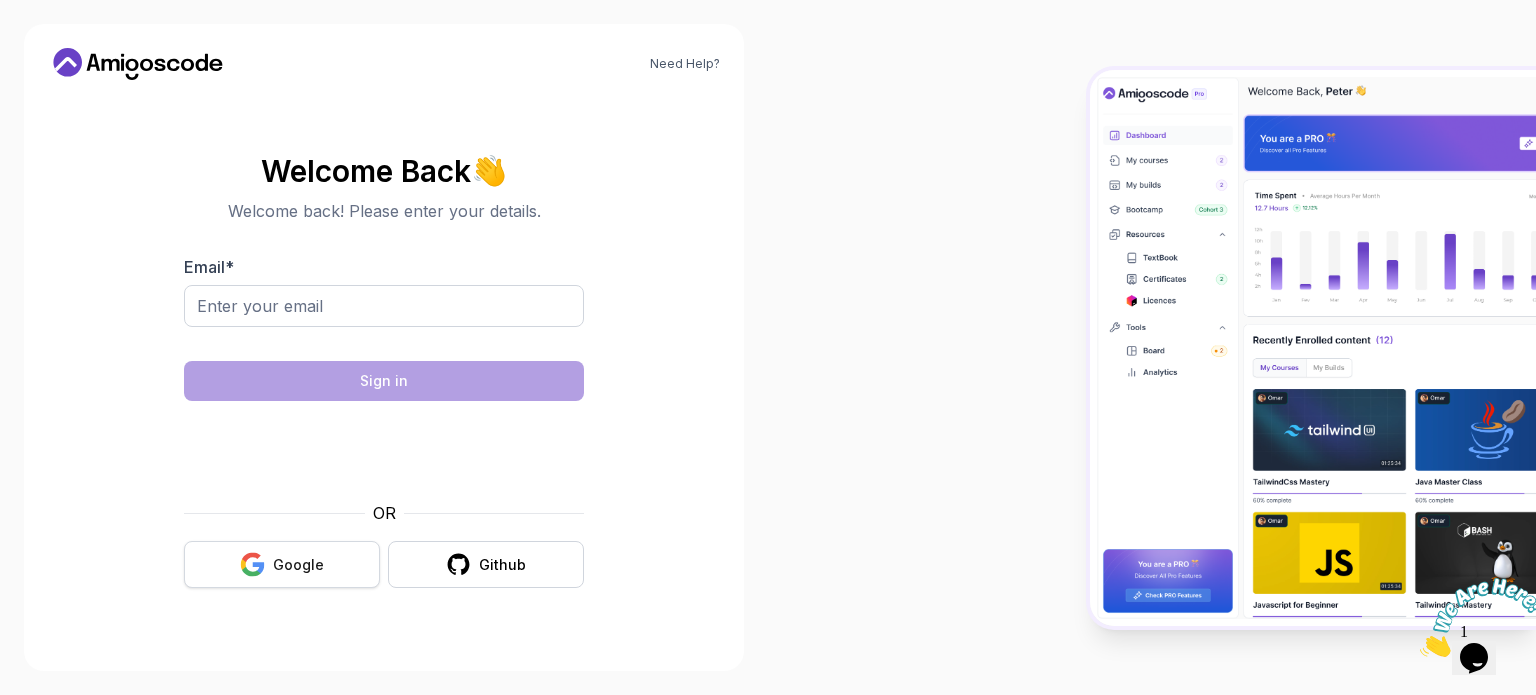 drag, startPoint x: 256, startPoint y: 537, endPoint x: 256, endPoint y: 561, distance: 24 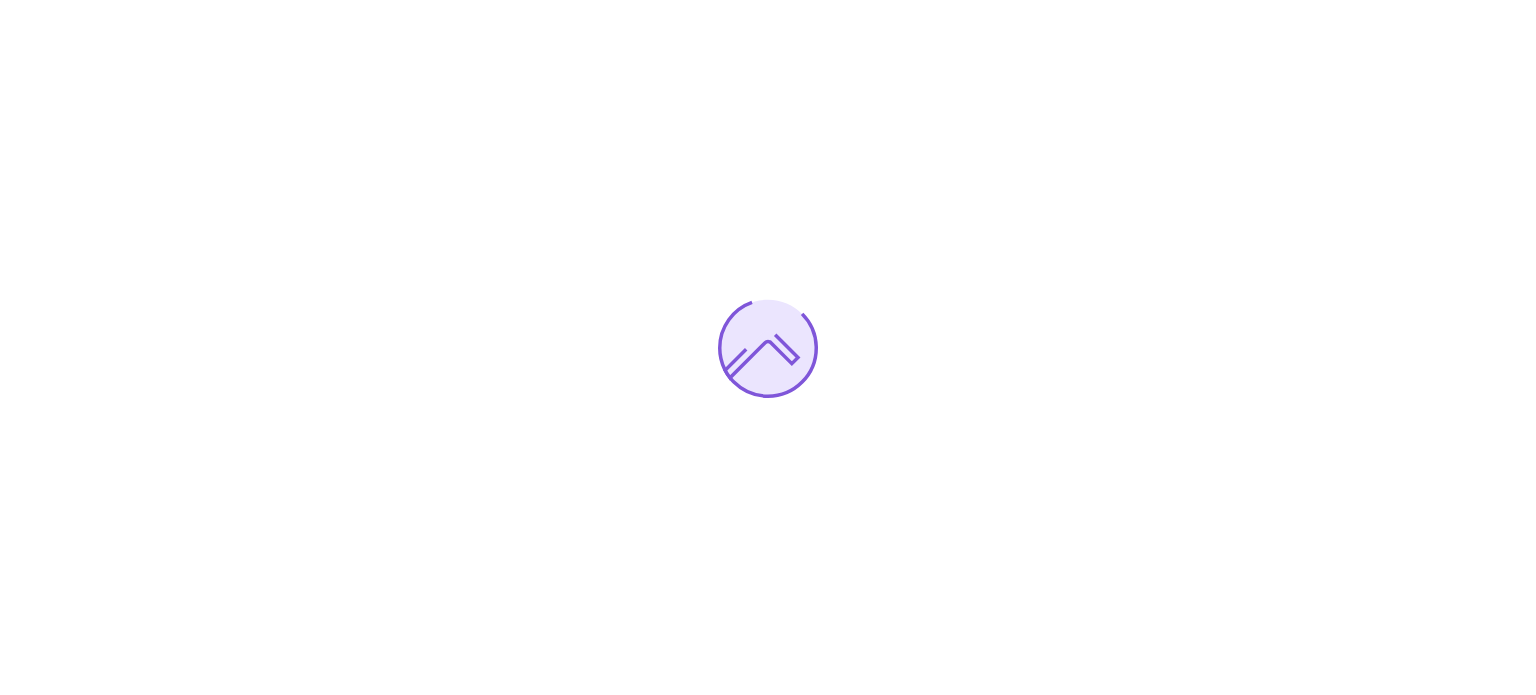 scroll, scrollTop: 0, scrollLeft: 0, axis: both 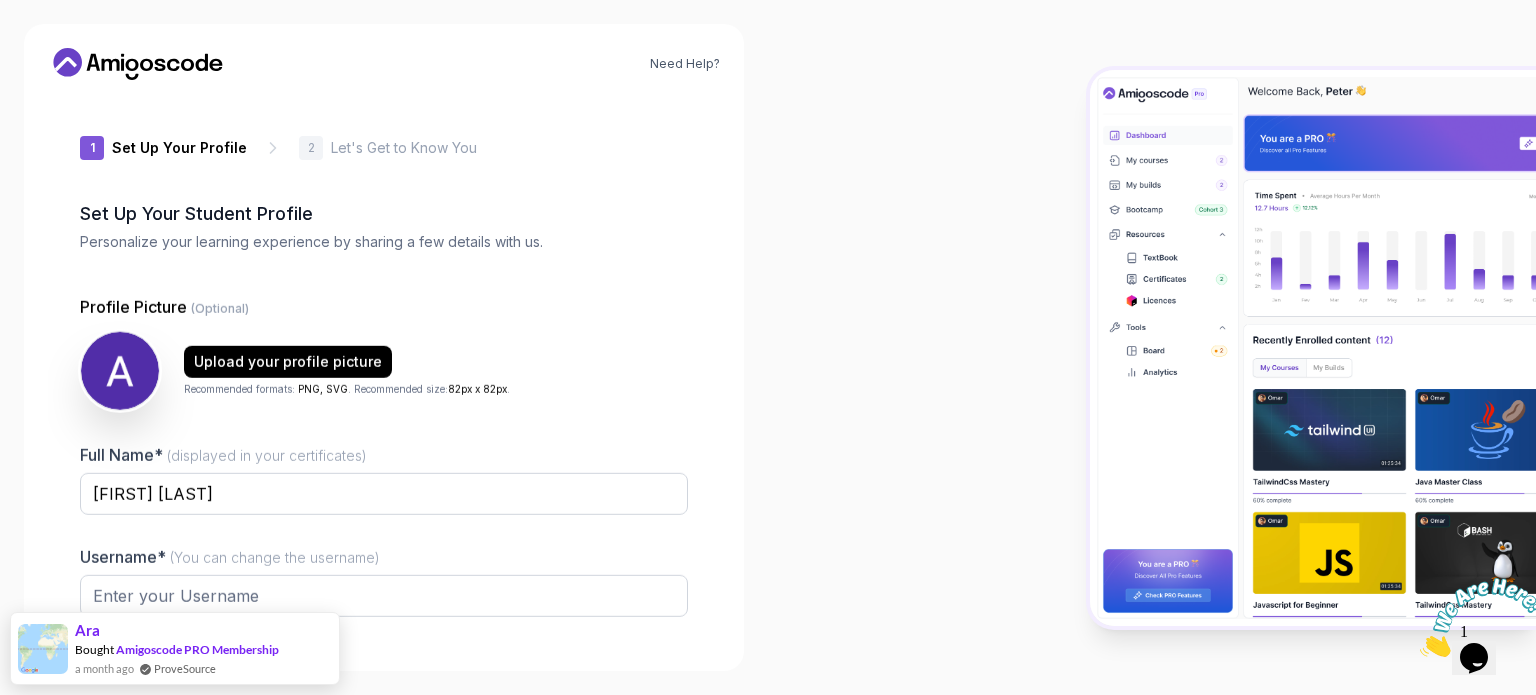 type on "zestygecko9eedb" 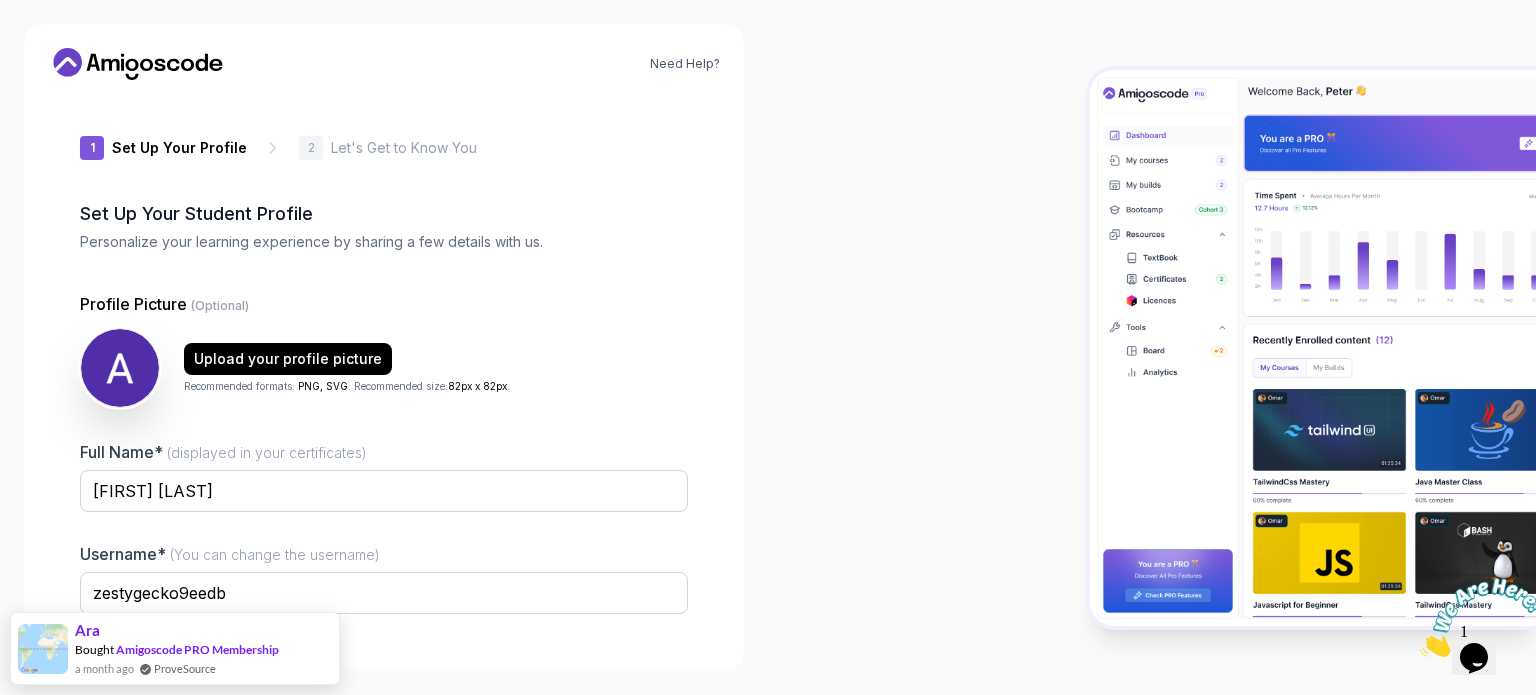 scroll, scrollTop: 138, scrollLeft: 0, axis: vertical 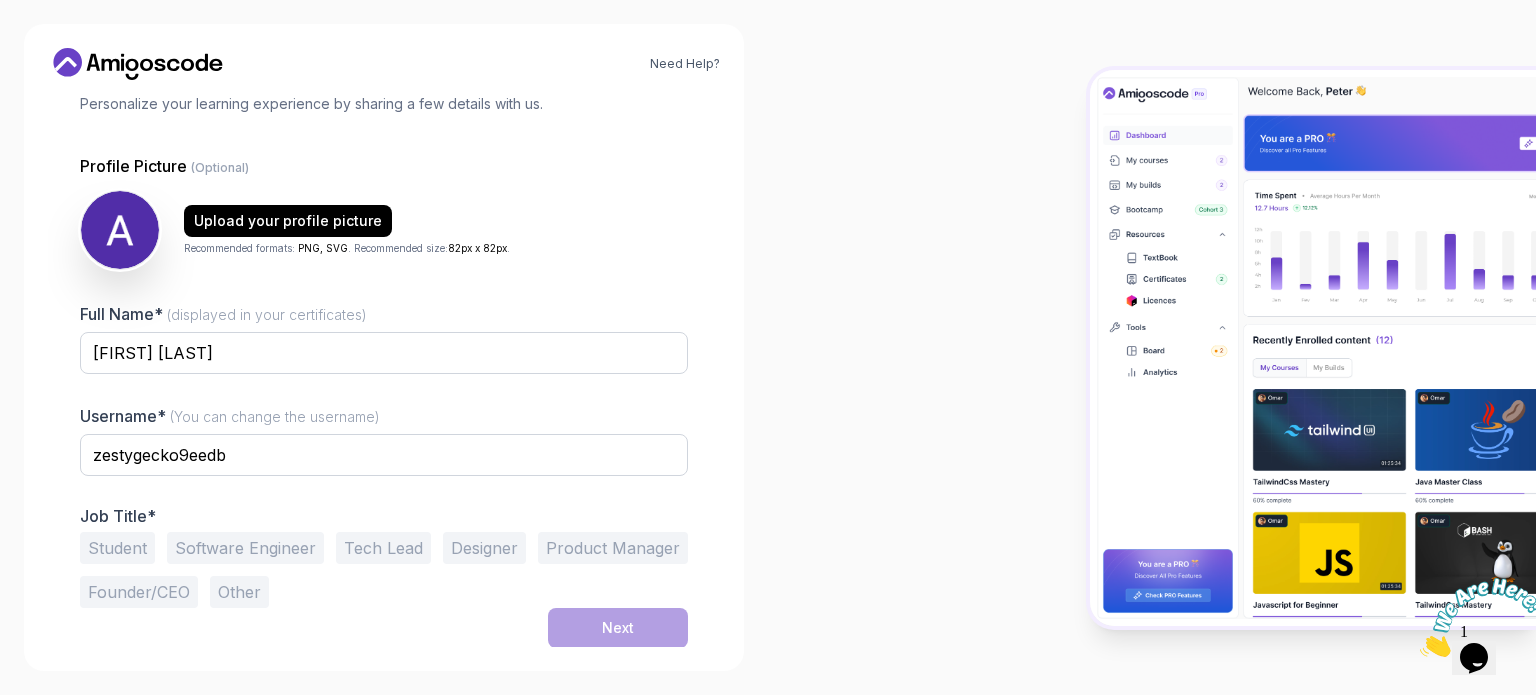 click on "Software Engineer" at bounding box center [245, 548] 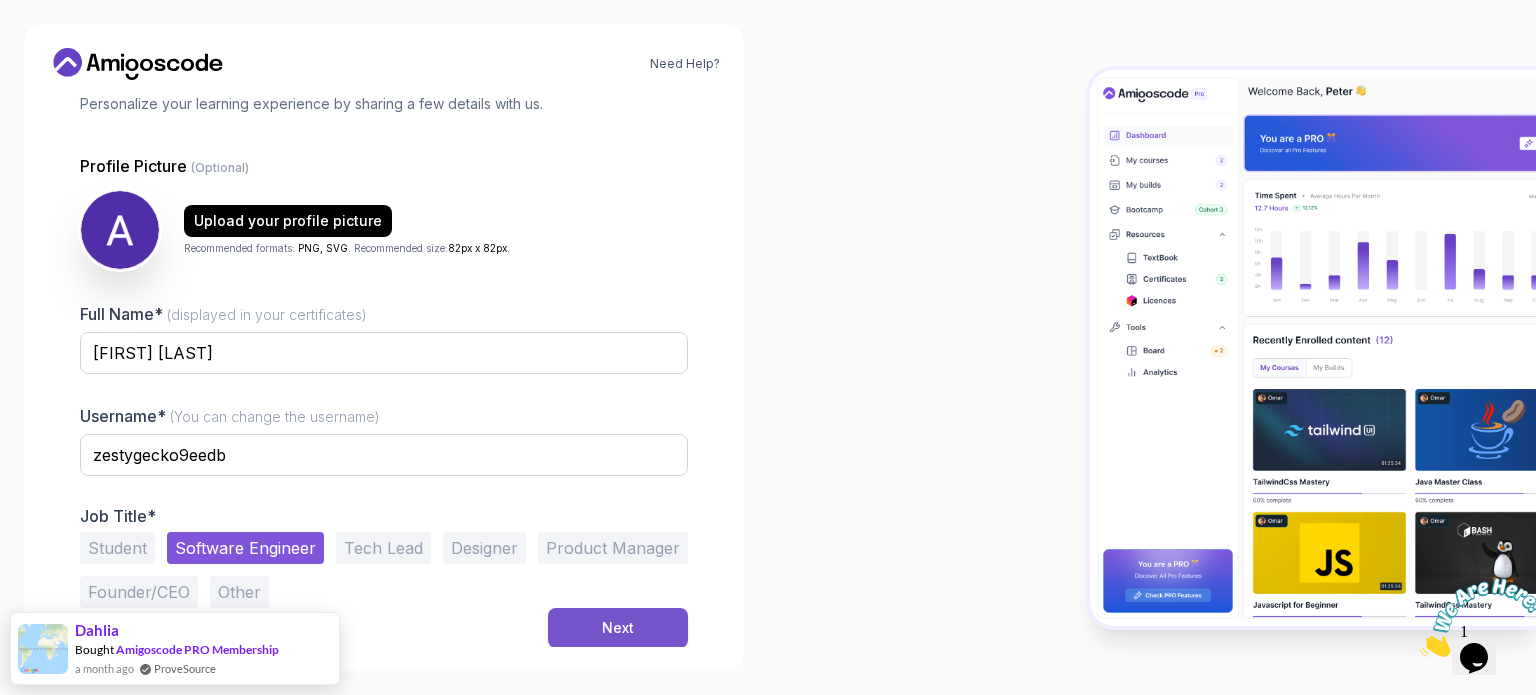 click on "Next" at bounding box center [618, 628] 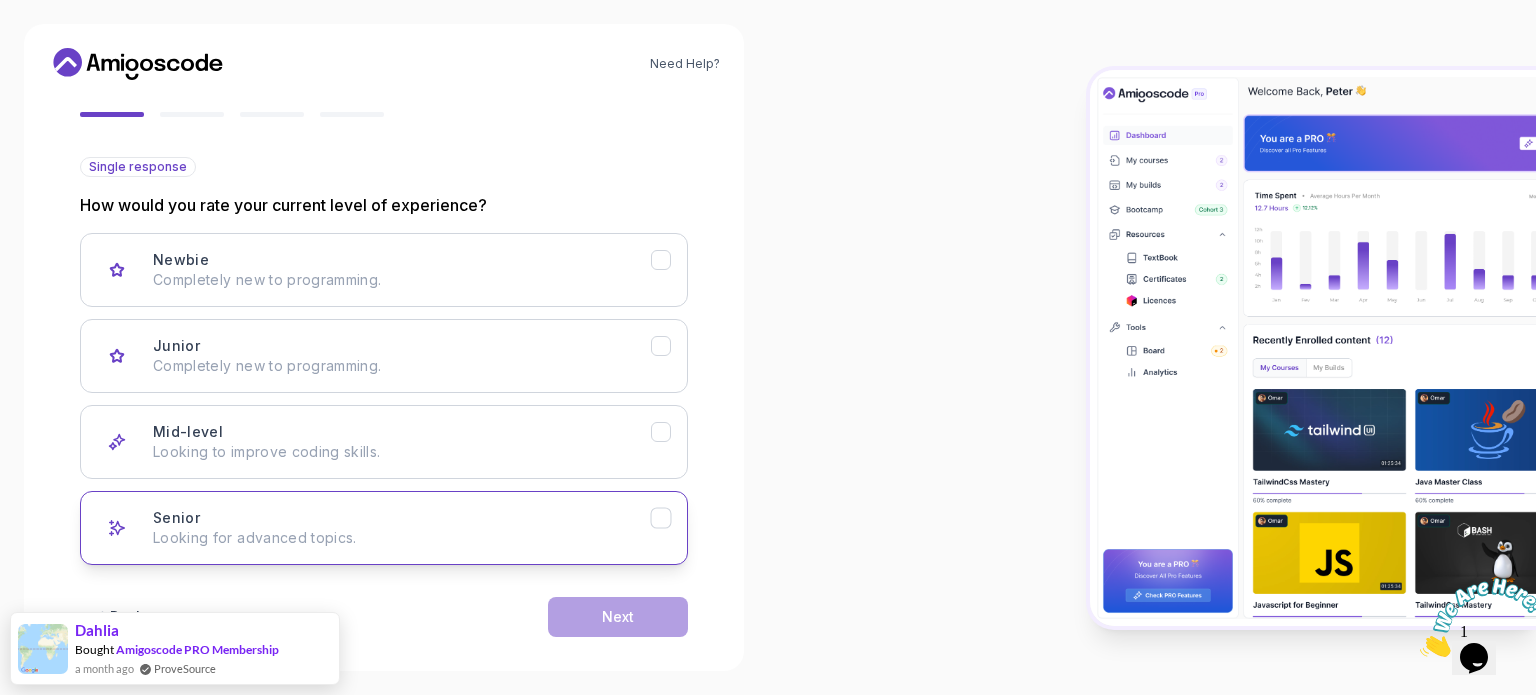 scroll, scrollTop: 181, scrollLeft: 0, axis: vertical 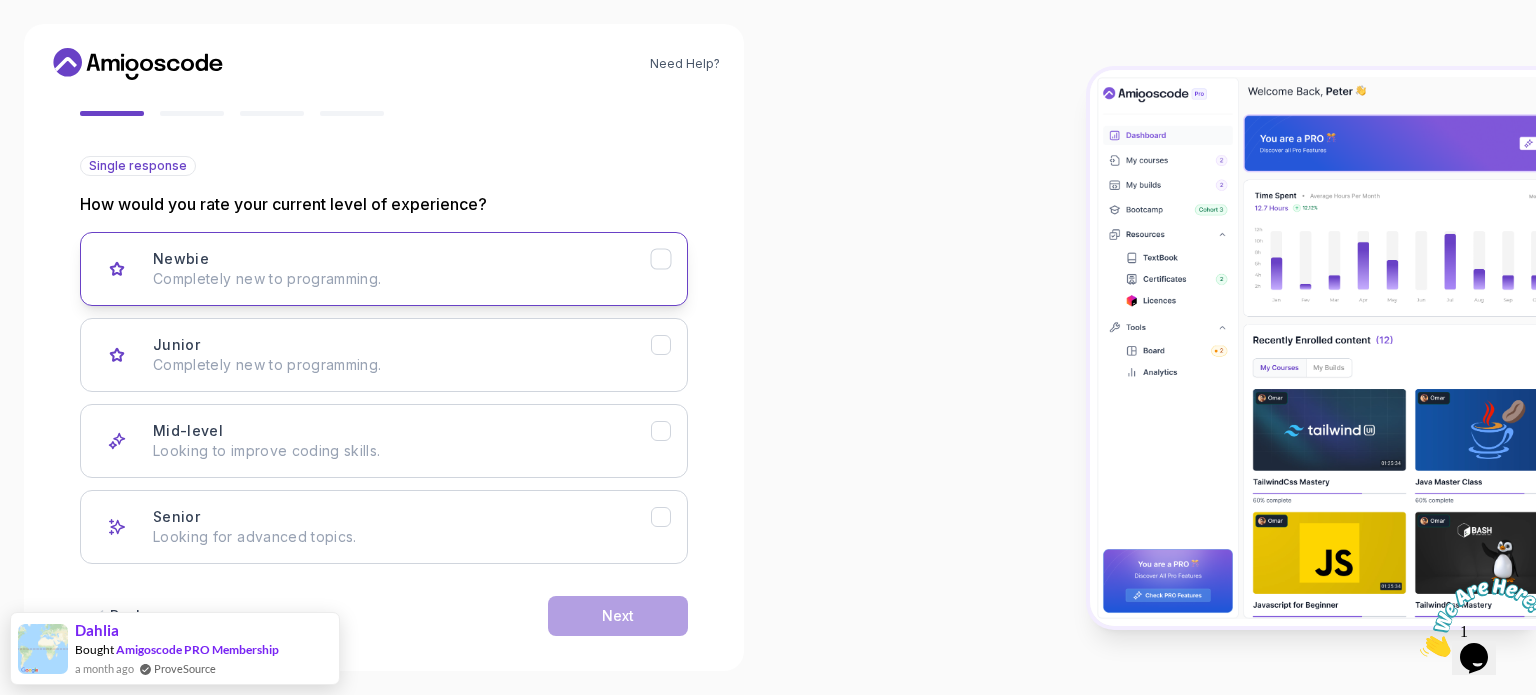 click on "Completely new to programming." at bounding box center [402, 279] 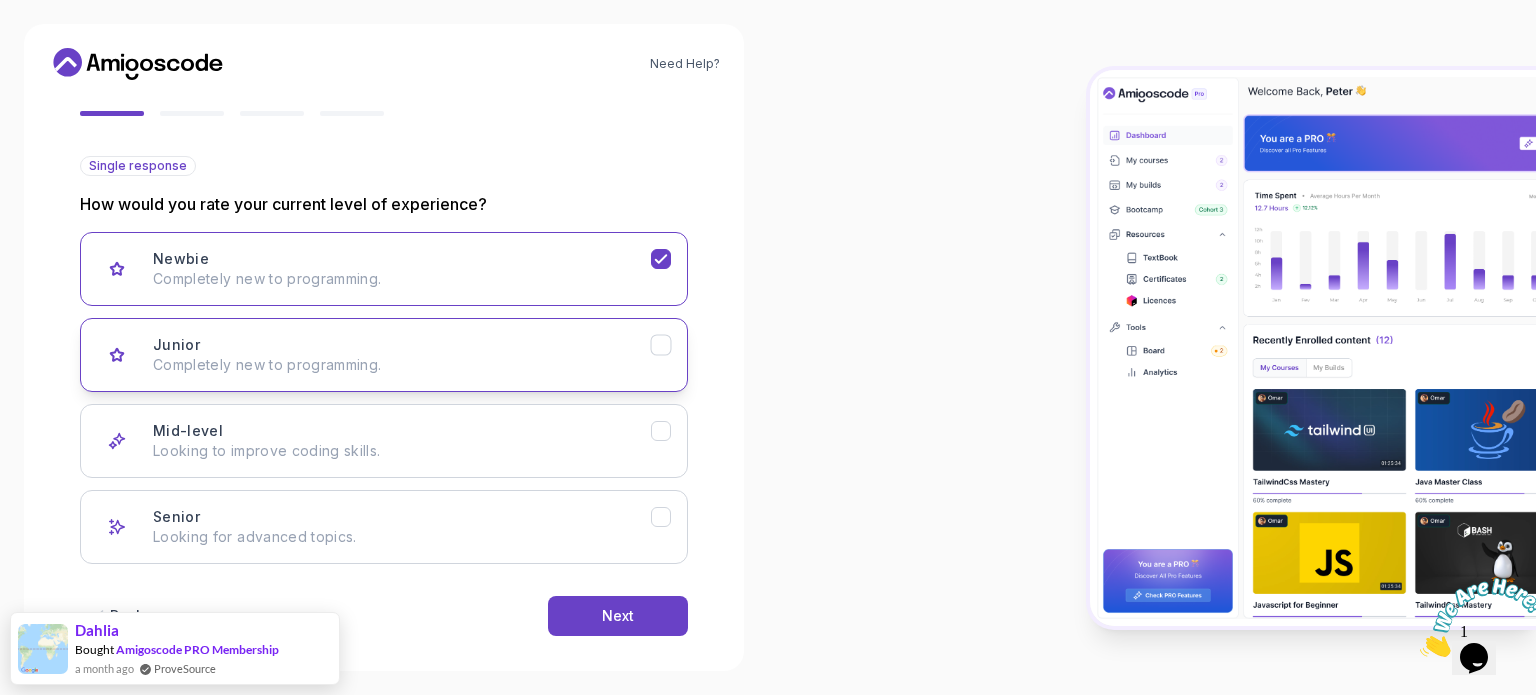 click on "Junior Completely new to programming." at bounding box center (402, 355) 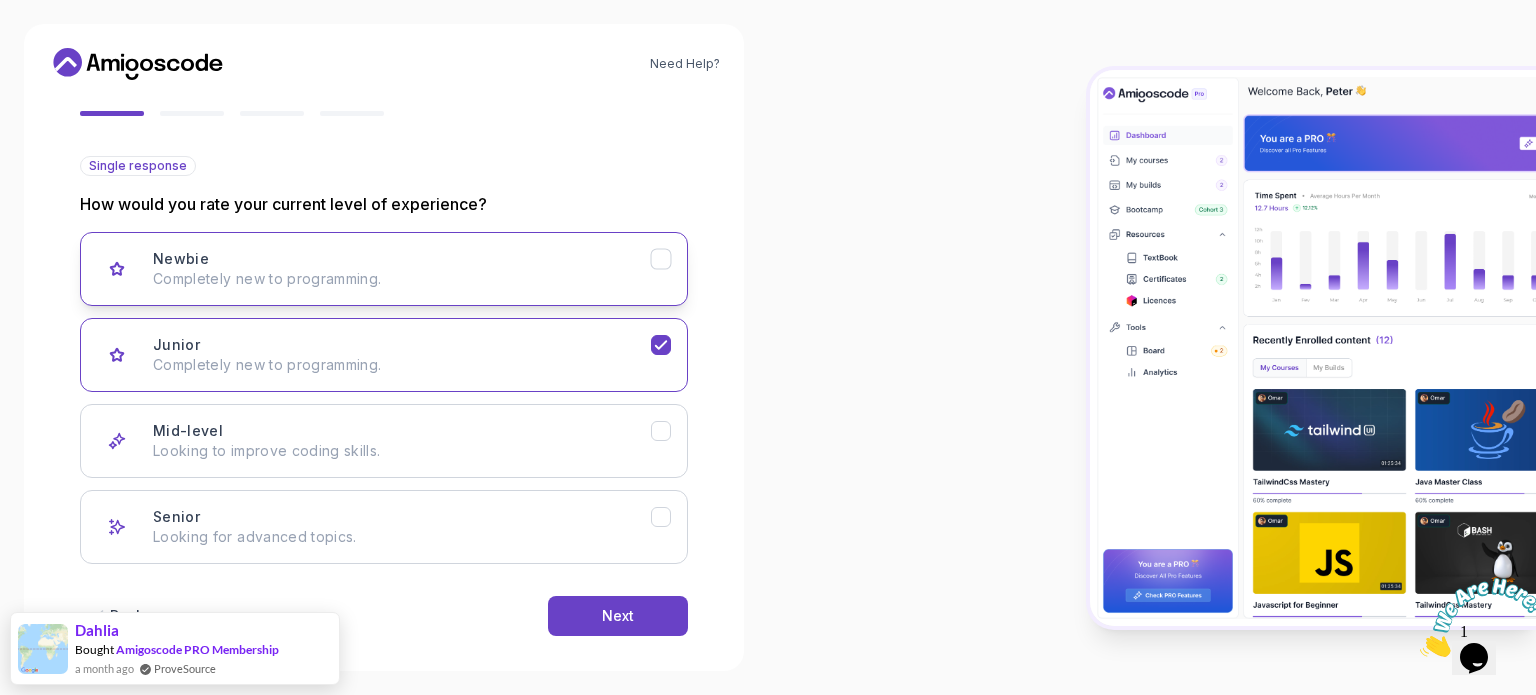 click on "Newbie Completely new to programming." at bounding box center [402, 269] 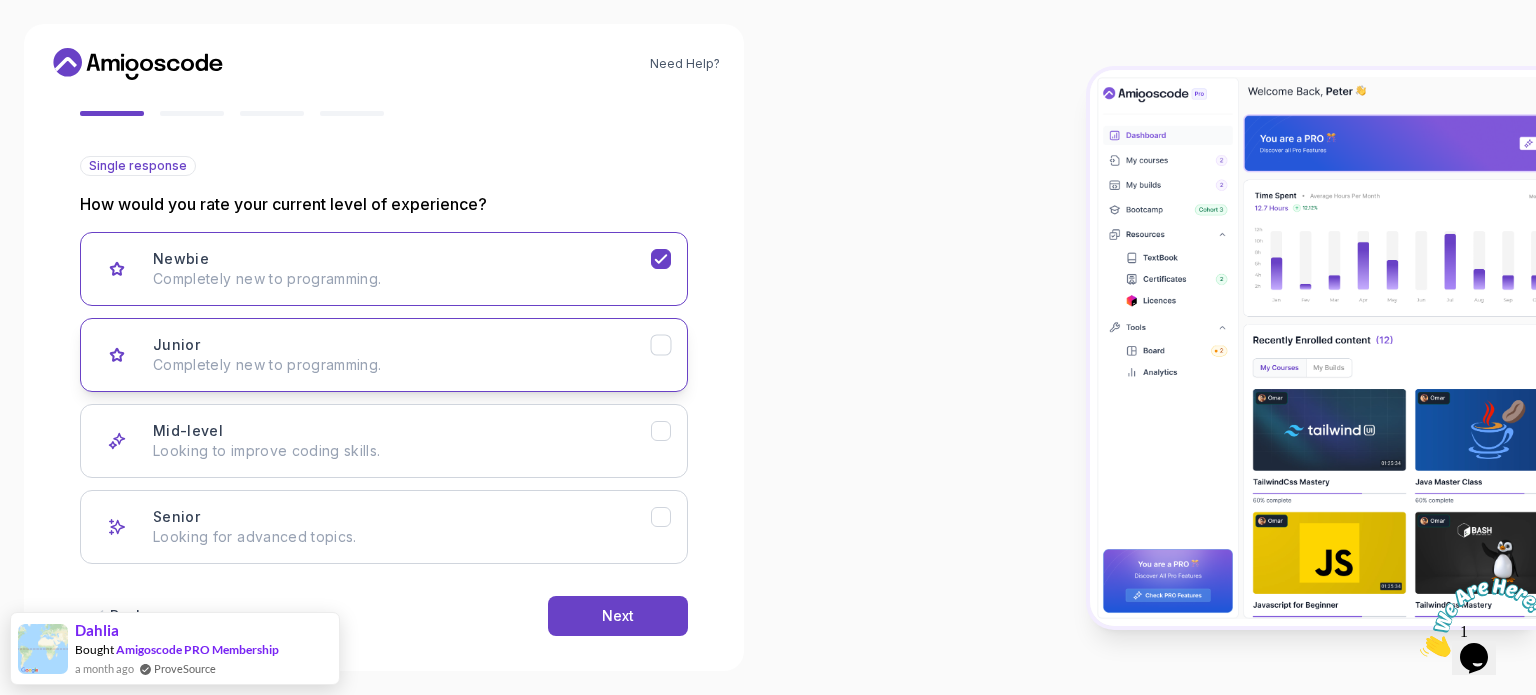 click on "Junior Completely new to programming." at bounding box center [384, 355] 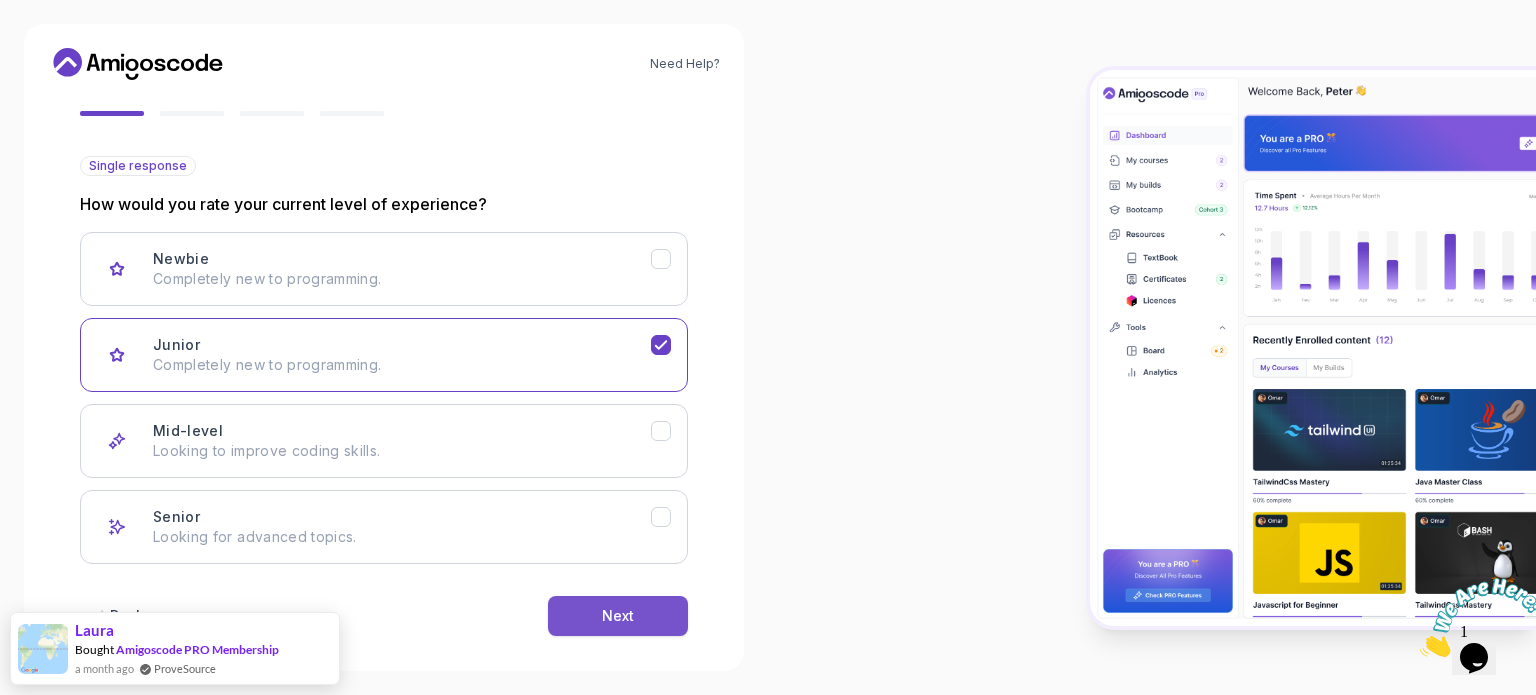 click on "Next" at bounding box center [618, 616] 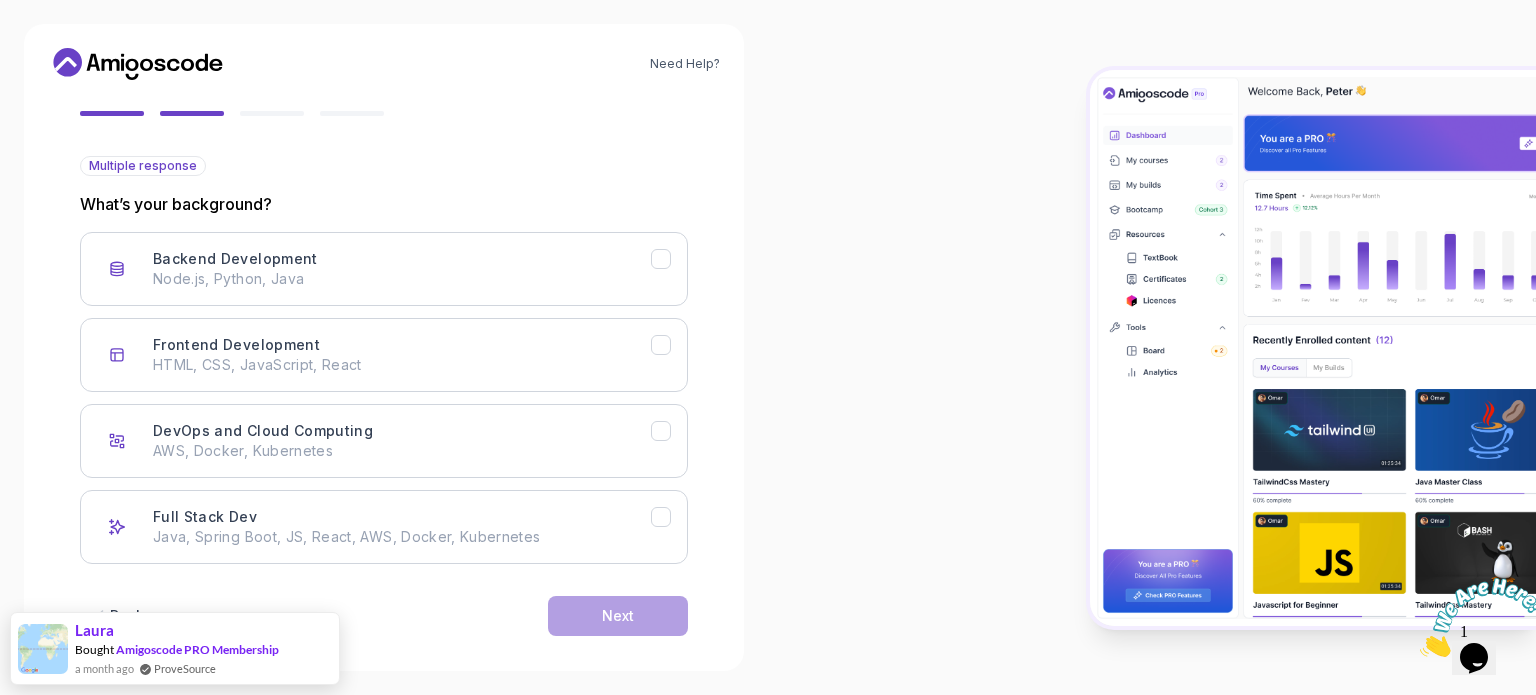 scroll, scrollTop: 200, scrollLeft: 0, axis: vertical 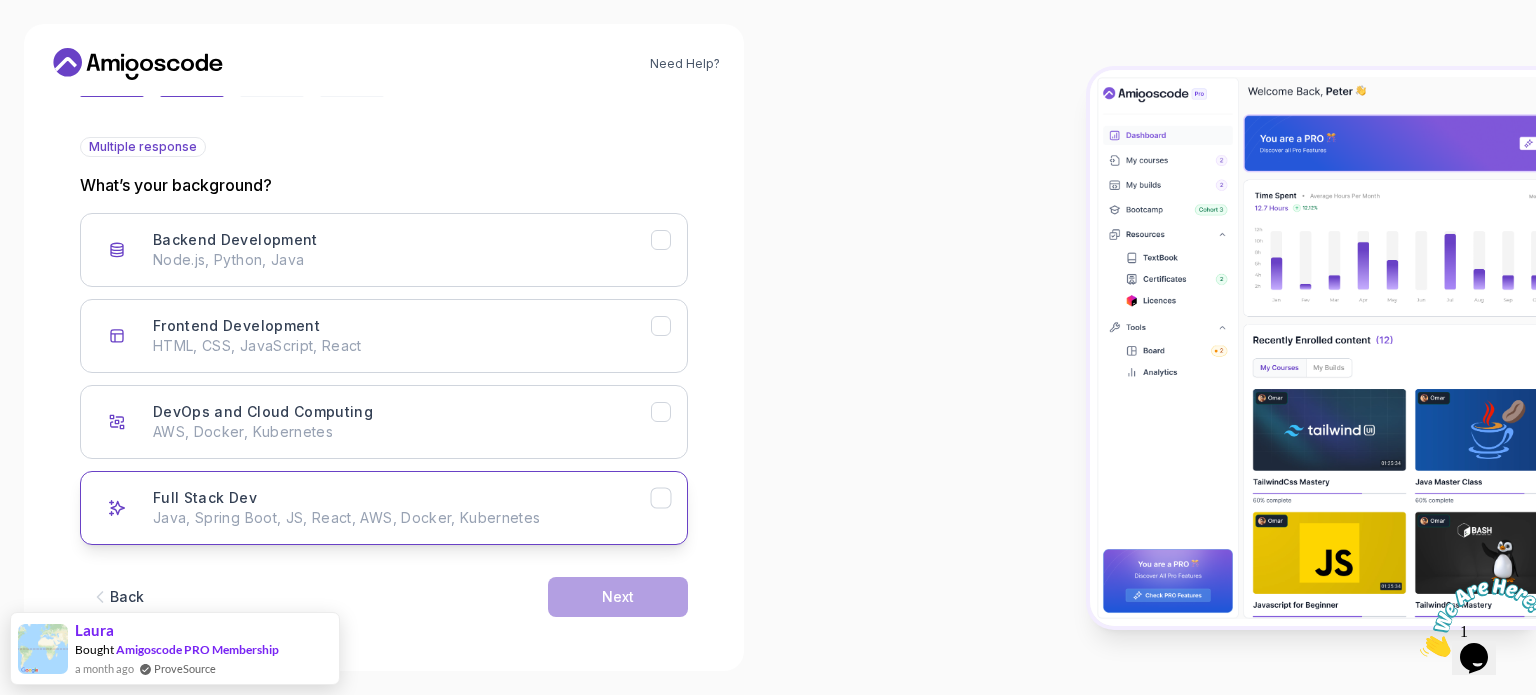 click on "Java, Spring Boot, JS, React, AWS, Docker, Kubernetes" at bounding box center (402, 518) 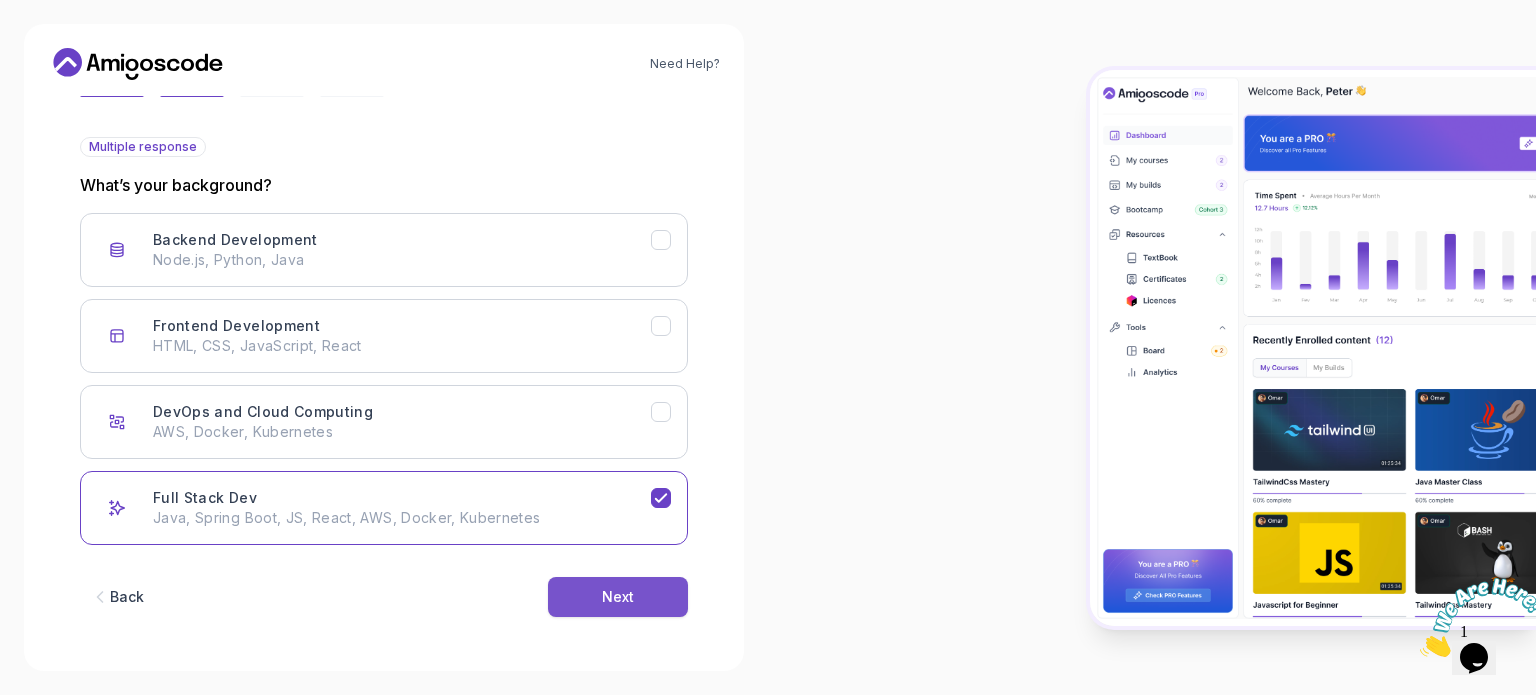 click on "Next" at bounding box center [618, 597] 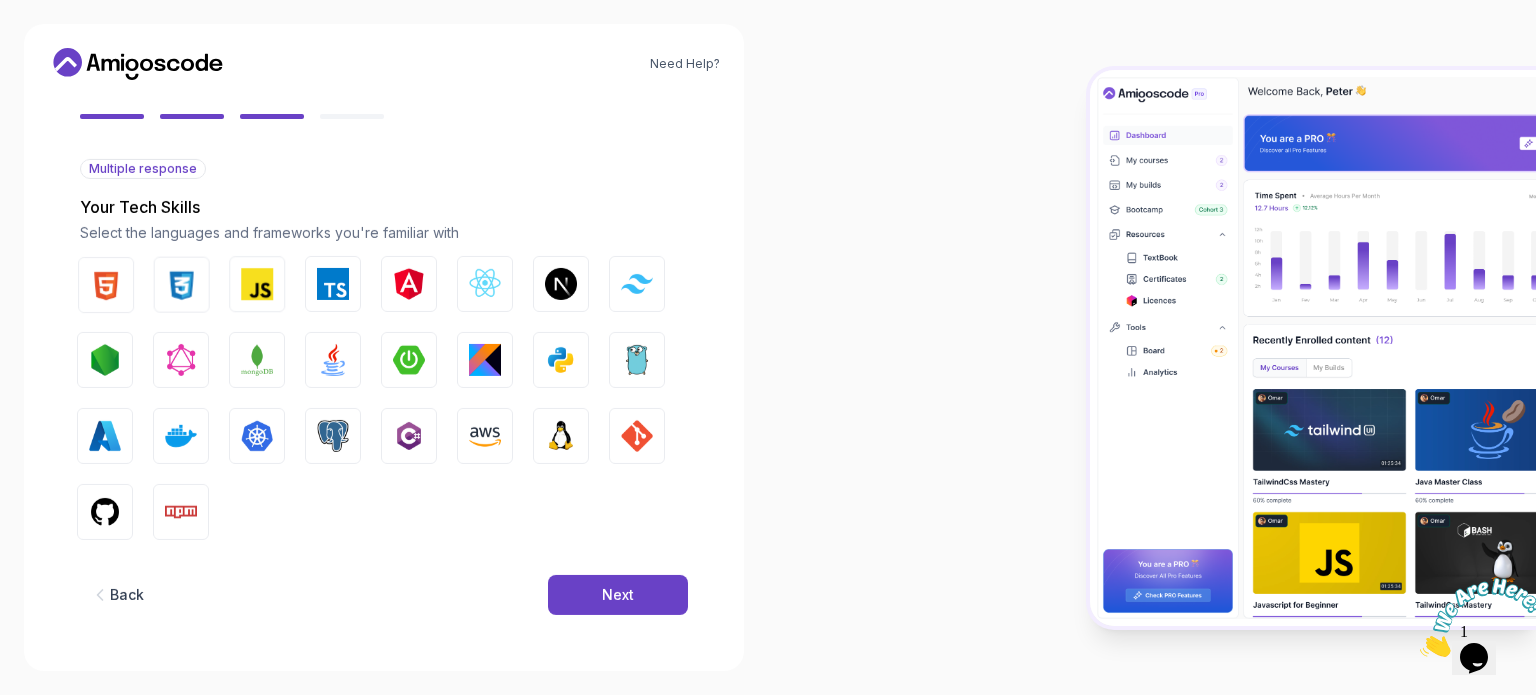 scroll, scrollTop: 177, scrollLeft: 0, axis: vertical 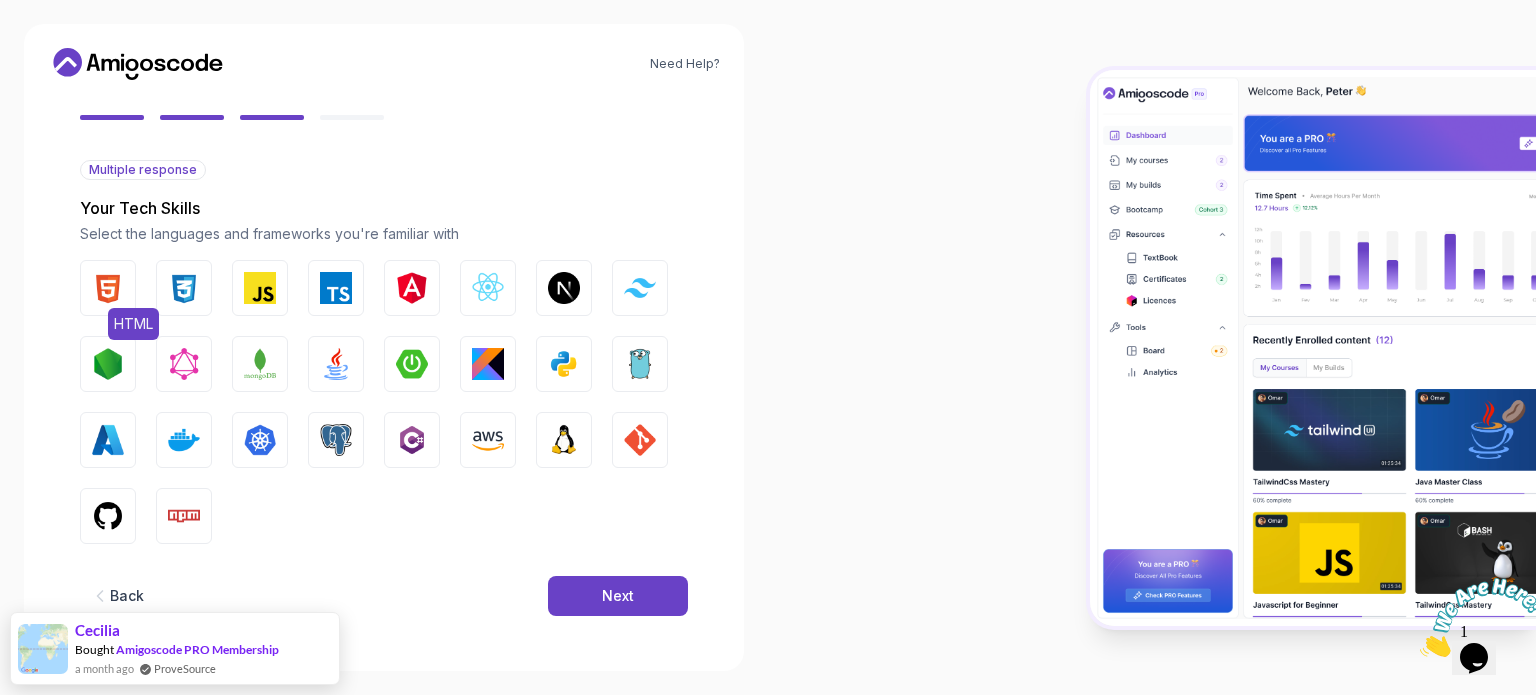 click at bounding box center (108, 288) 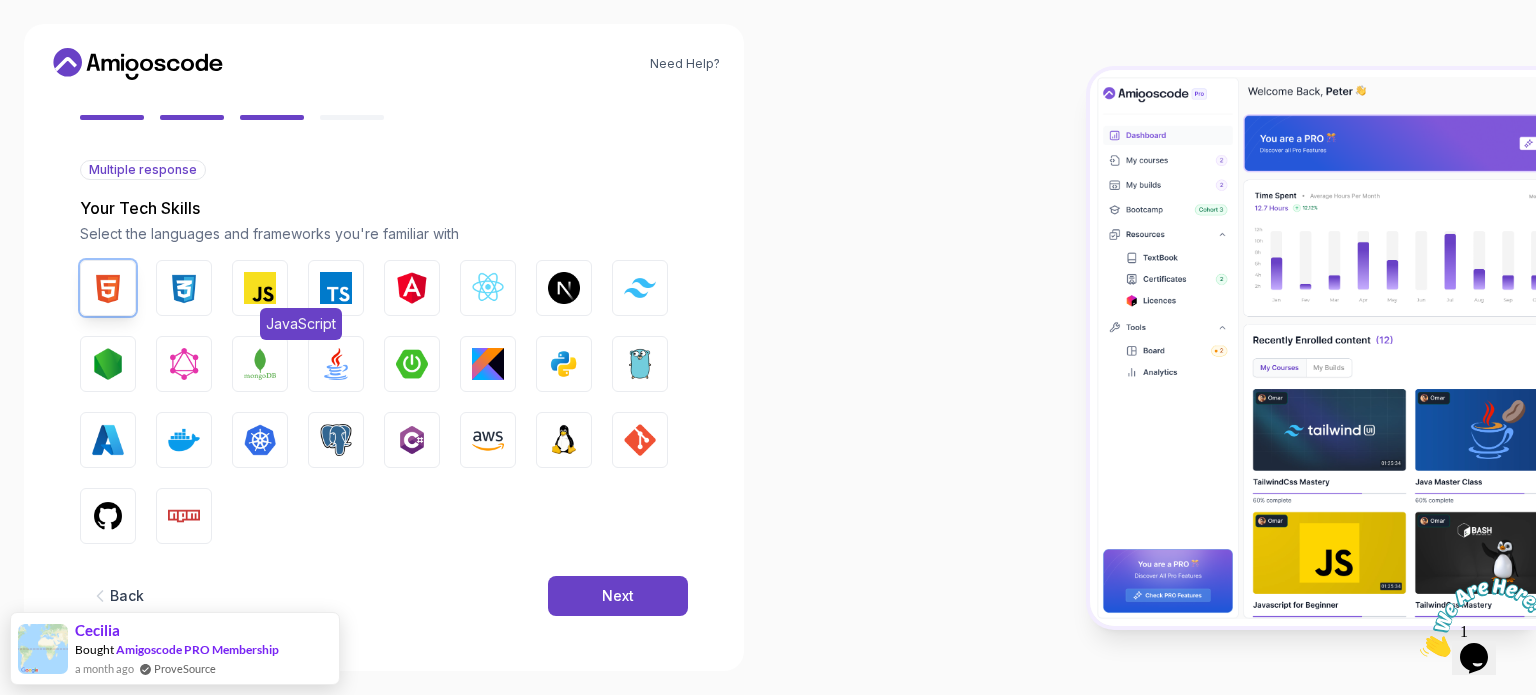 click at bounding box center [260, 288] 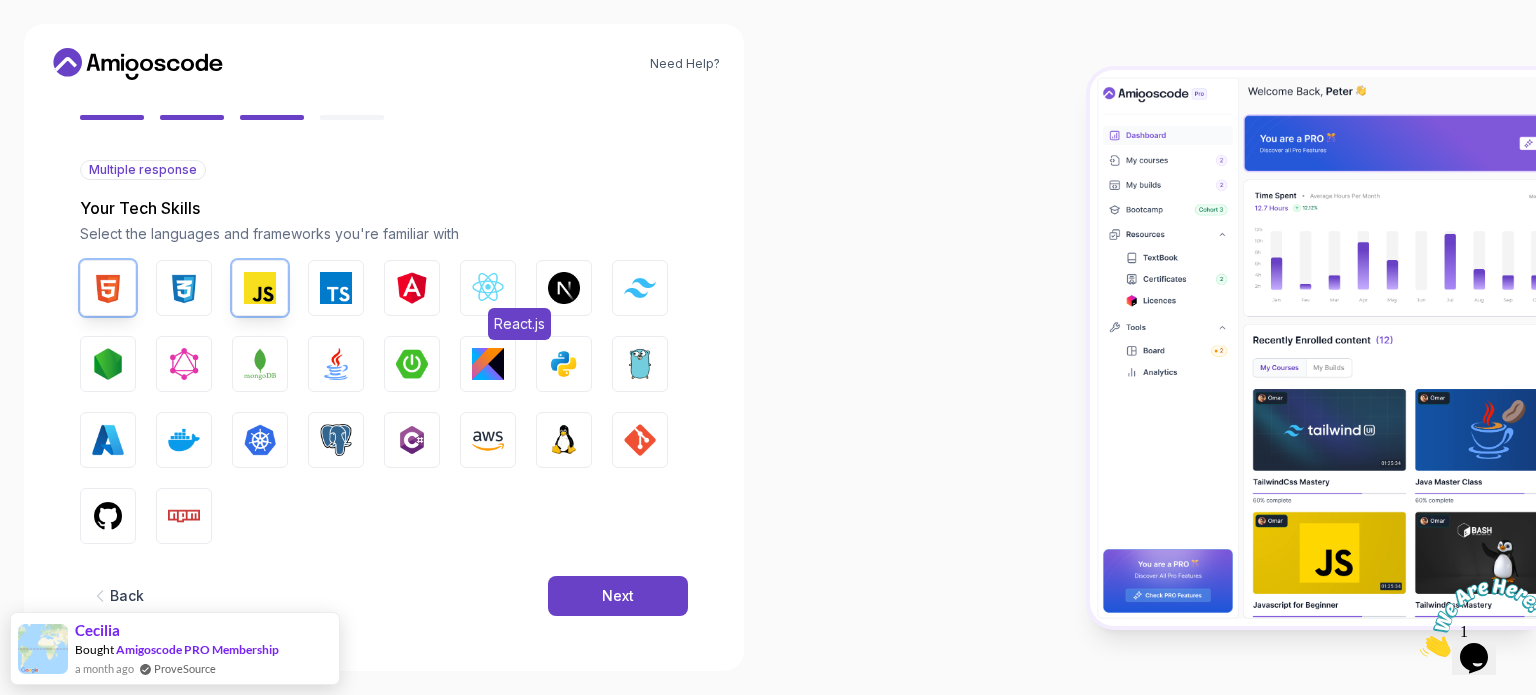 click at bounding box center (488, 288) 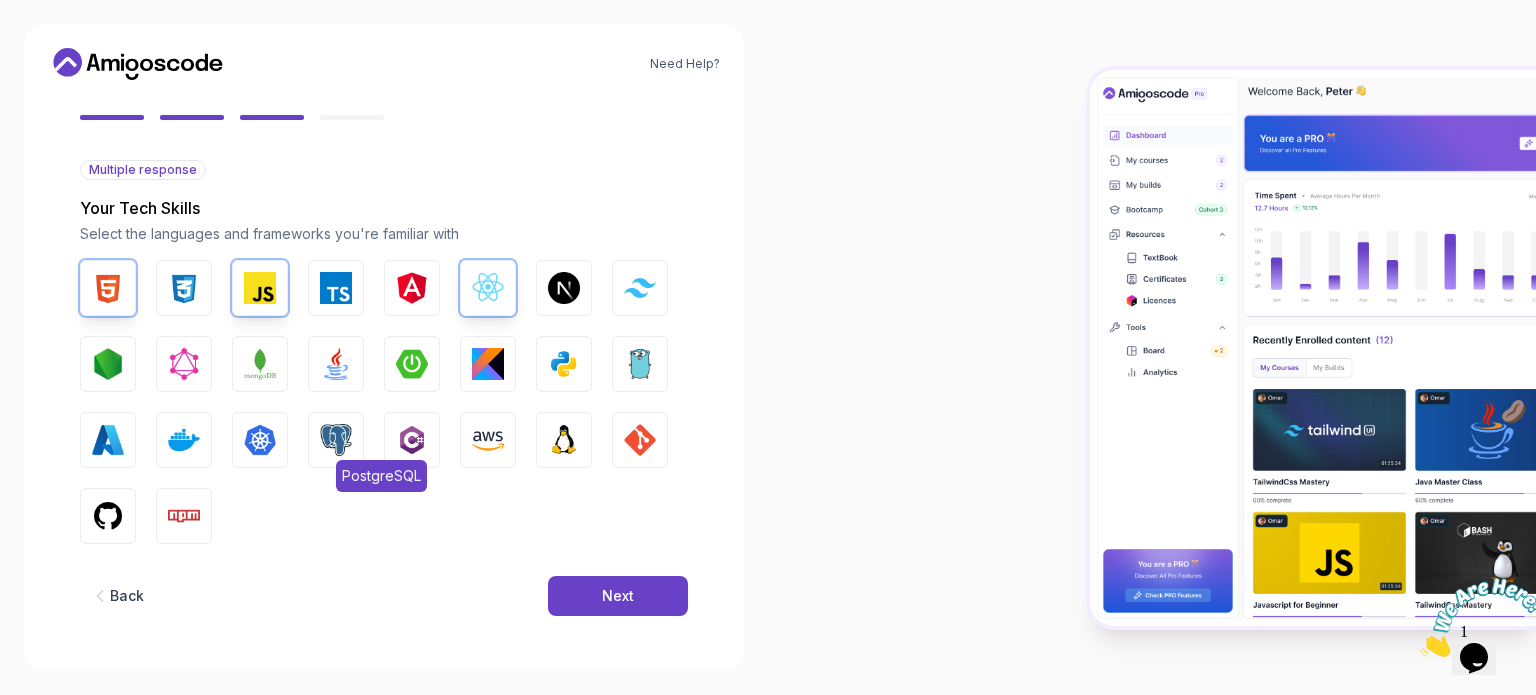click at bounding box center [336, 440] 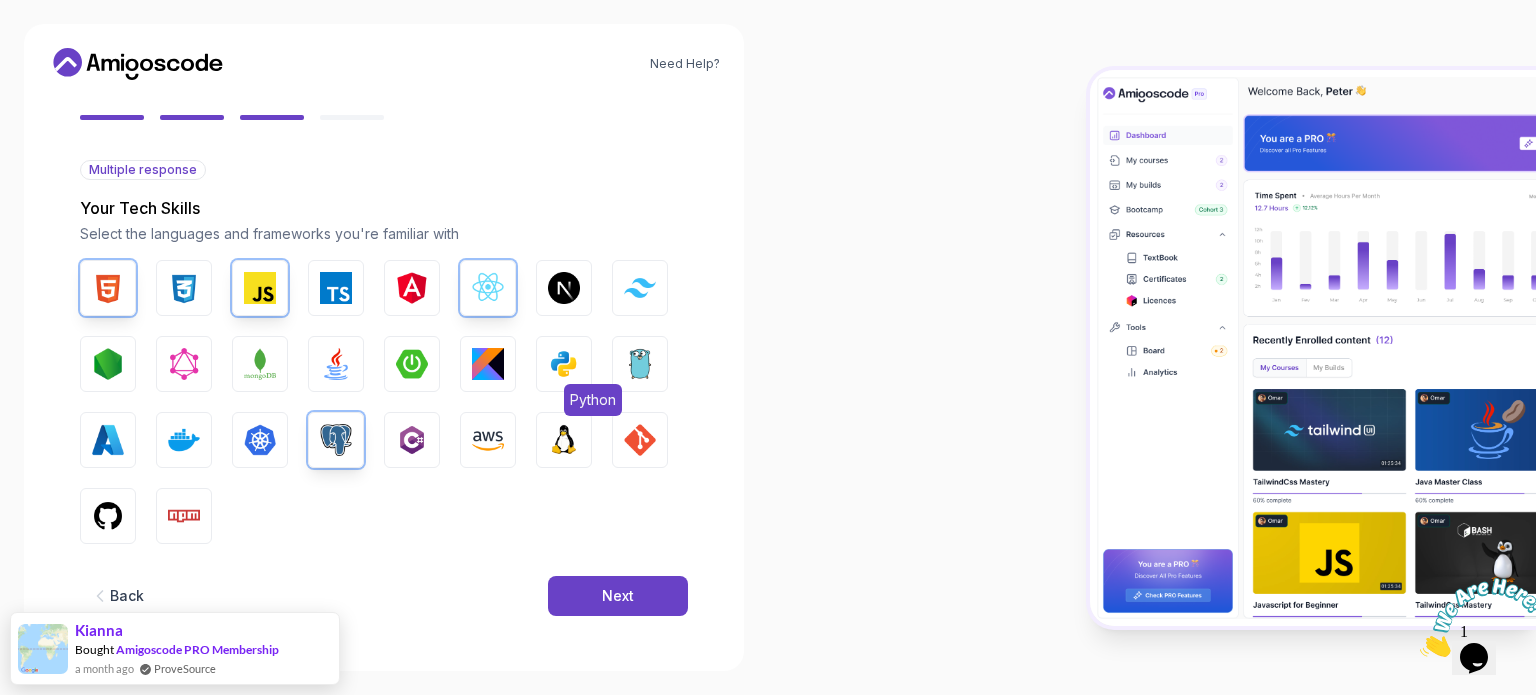 click at bounding box center (564, 364) 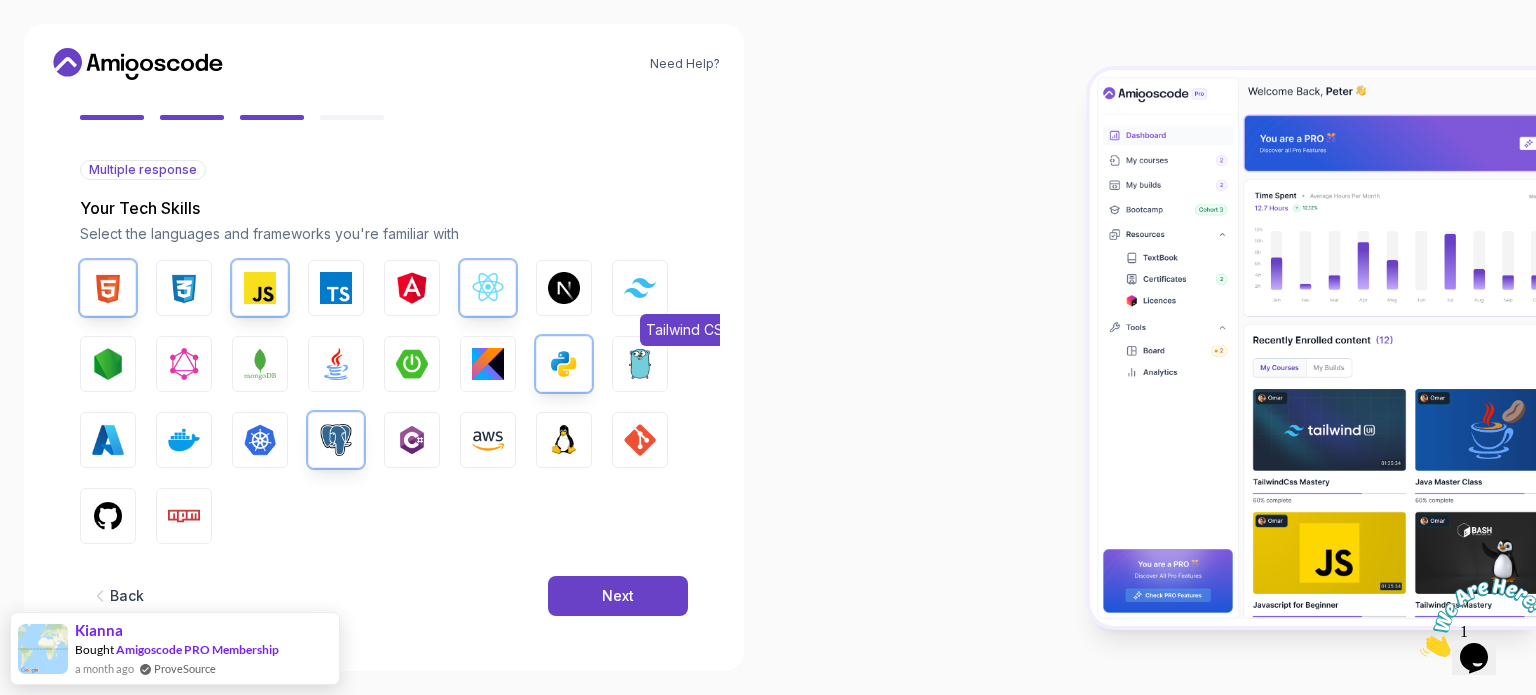click at bounding box center (640, 287) 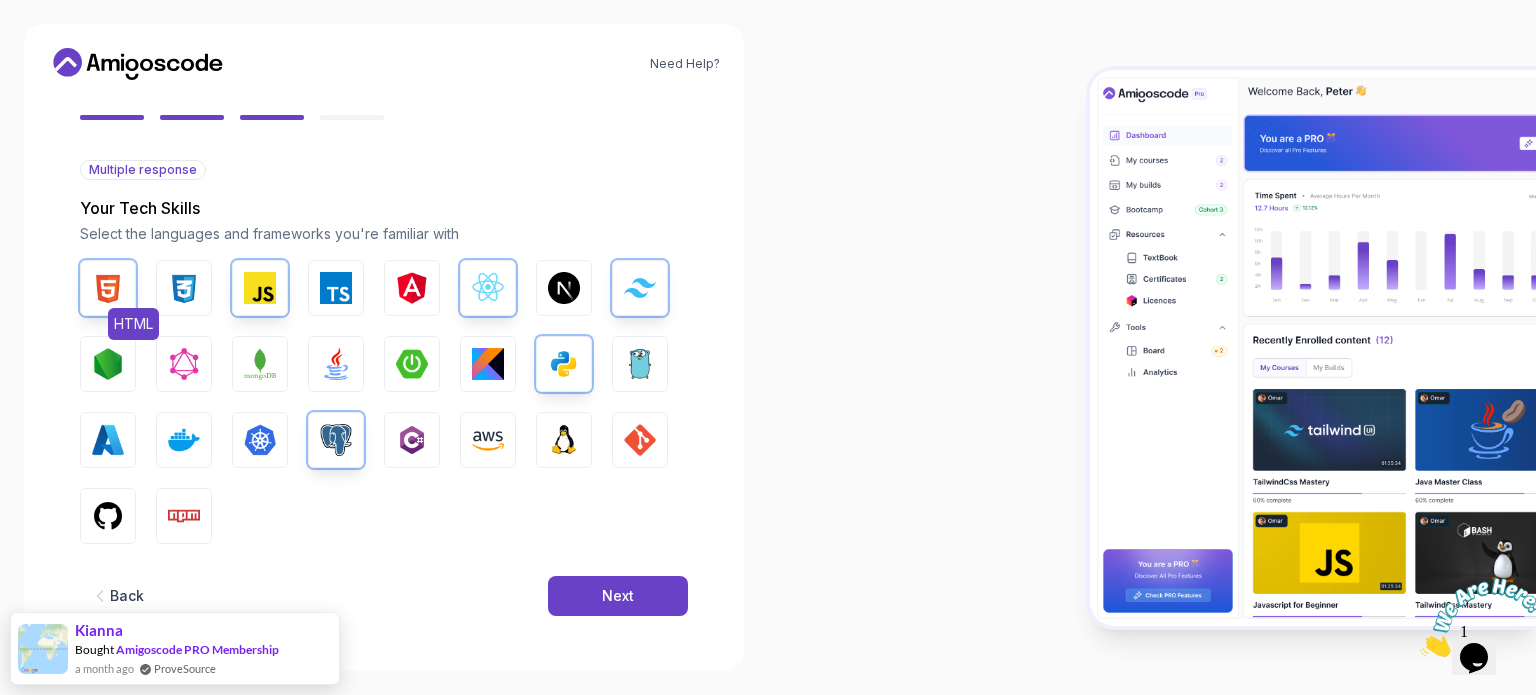 click at bounding box center (108, 288) 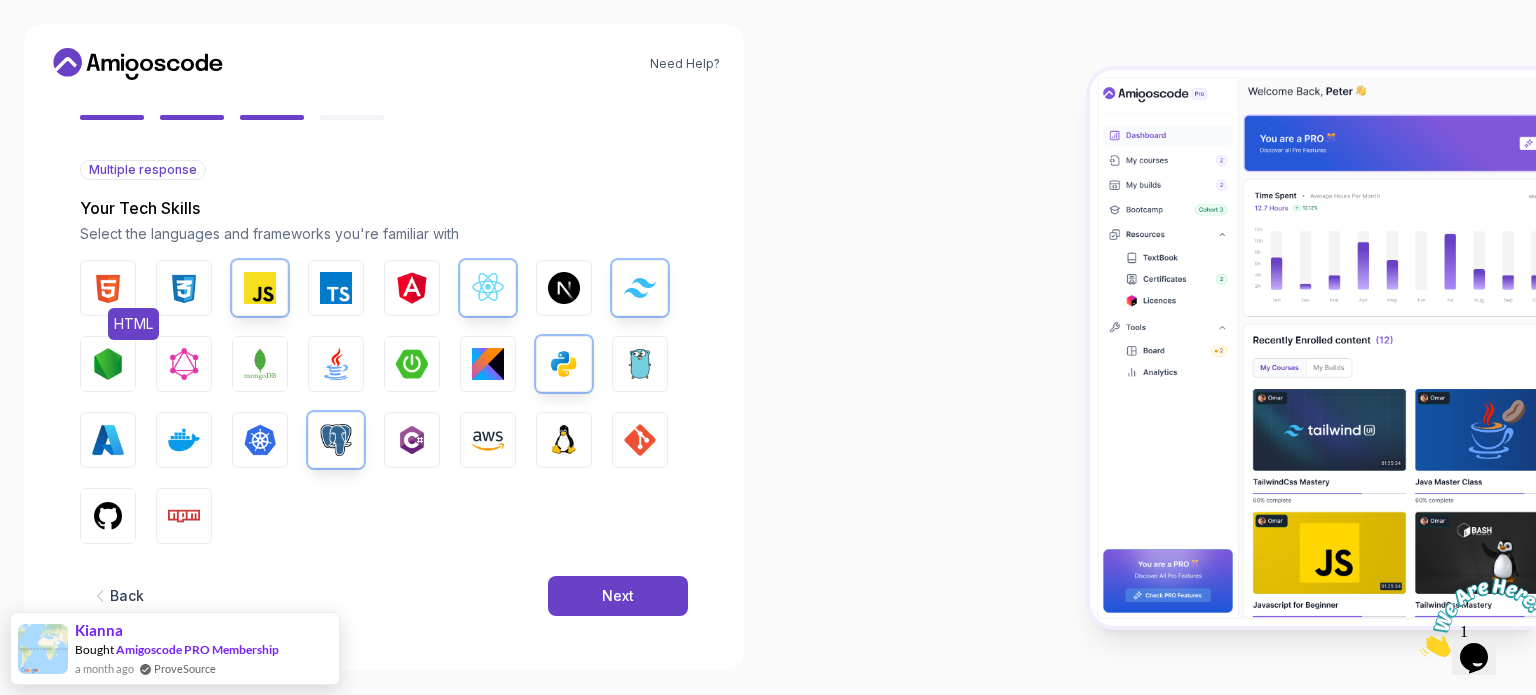 click at bounding box center (108, 288) 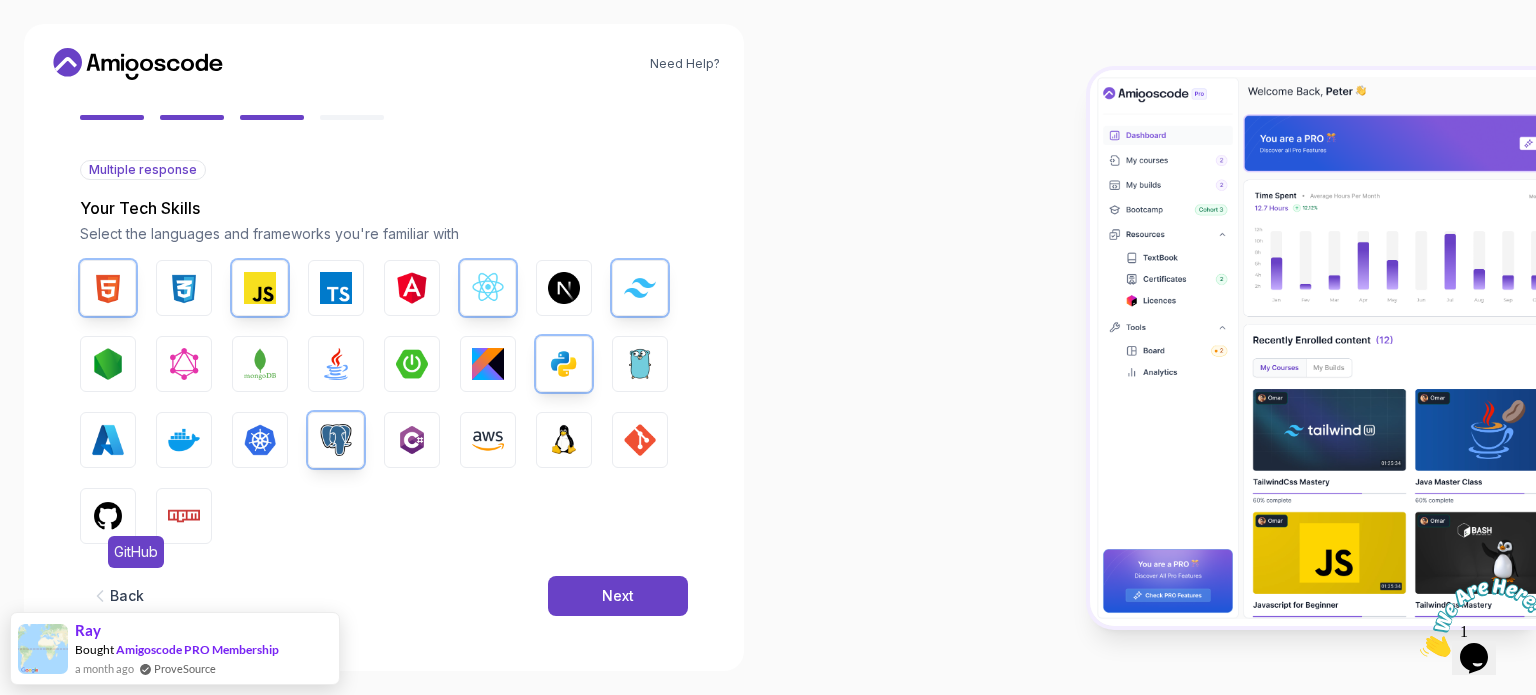 click at bounding box center [108, 516] 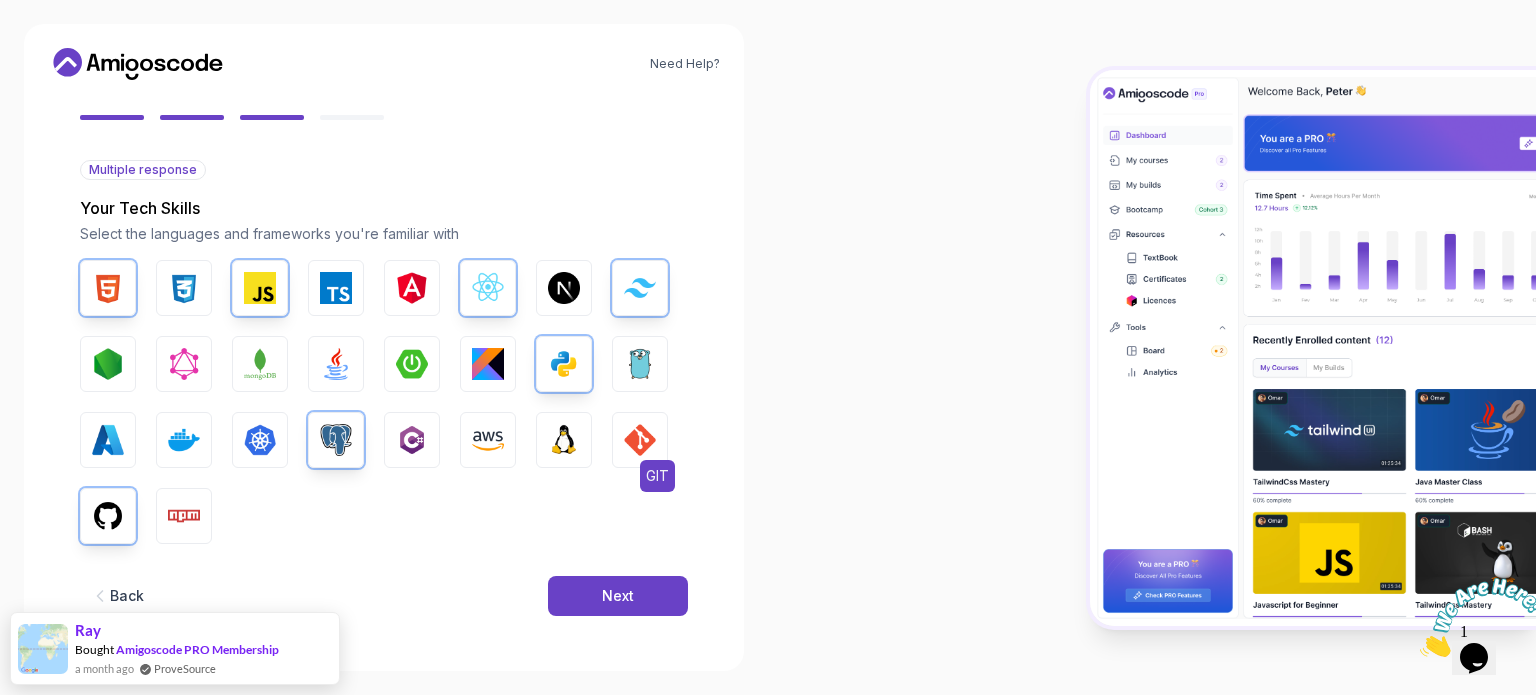 click at bounding box center [640, 440] 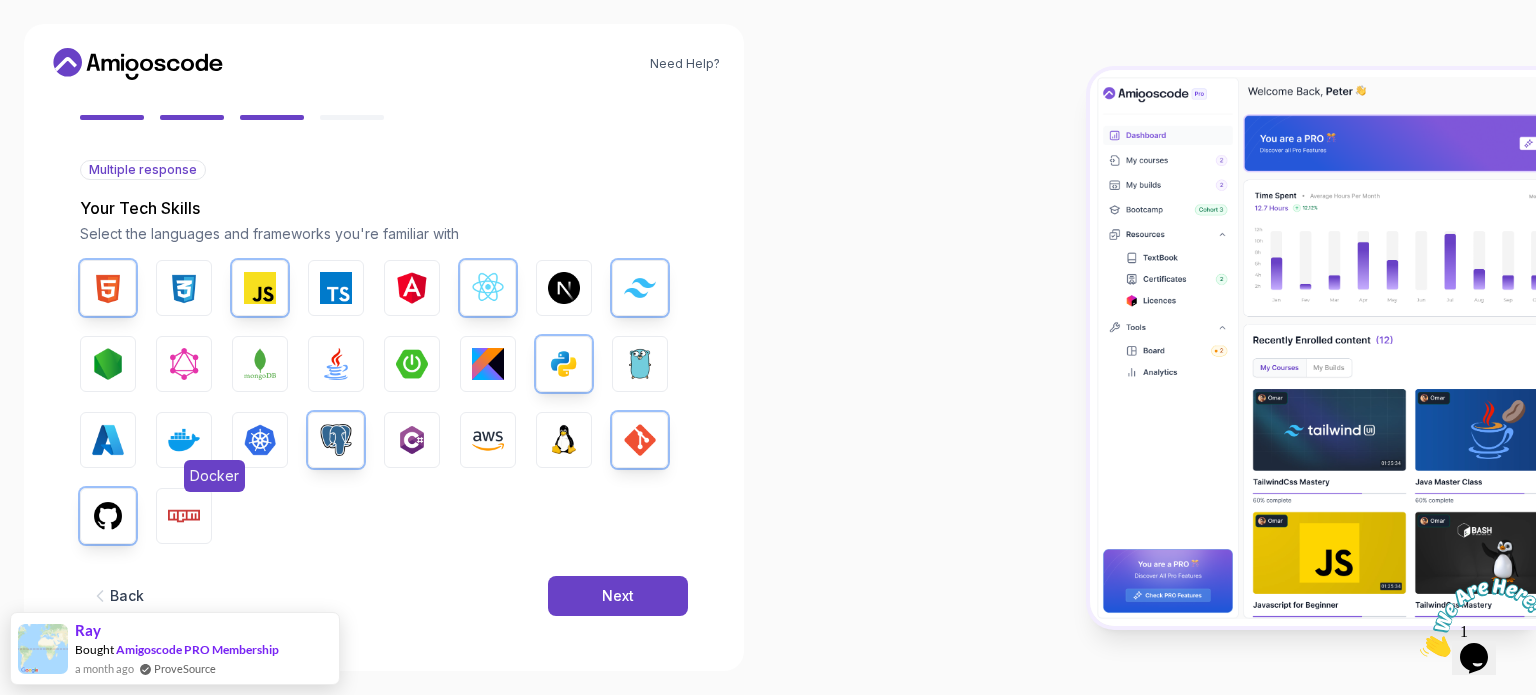 click at bounding box center (184, 440) 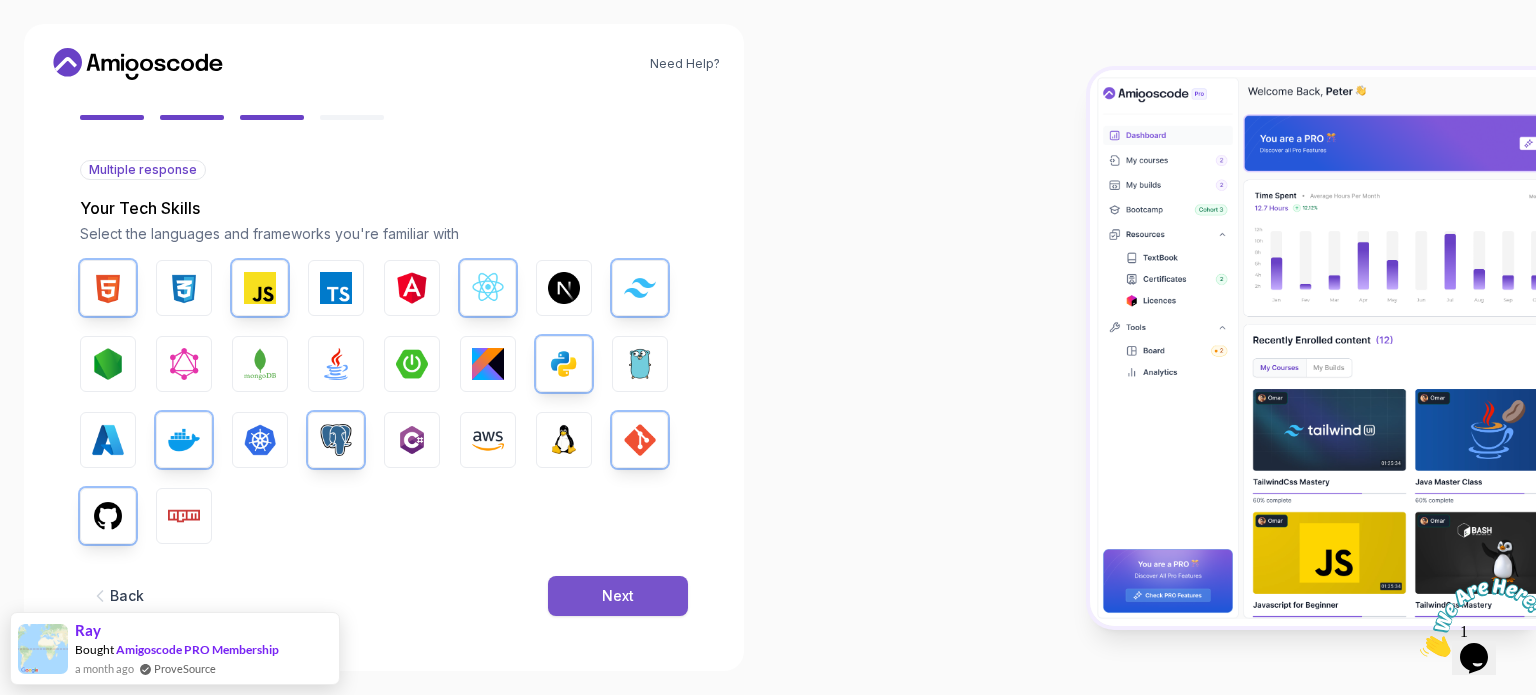 click on "Next" at bounding box center (618, 596) 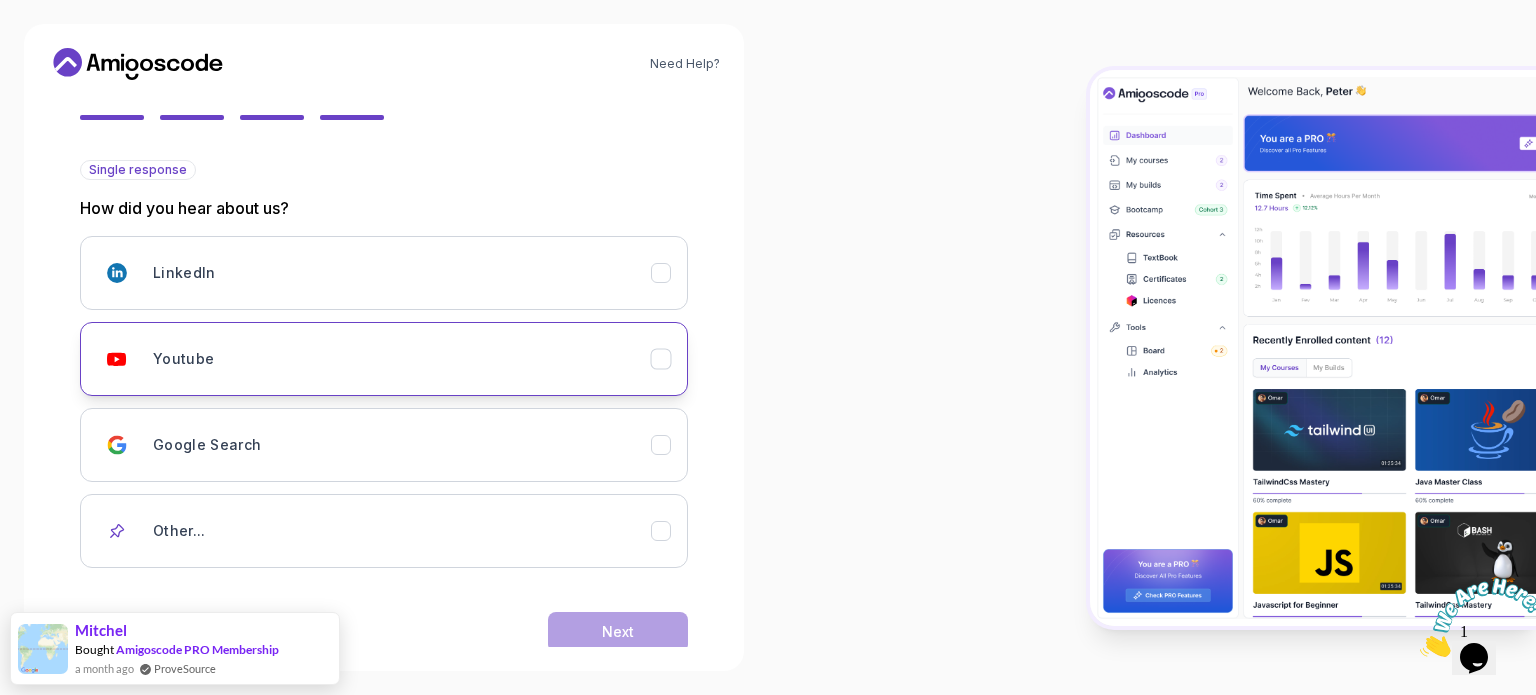 click on "Youtube" at bounding box center (384, 359) 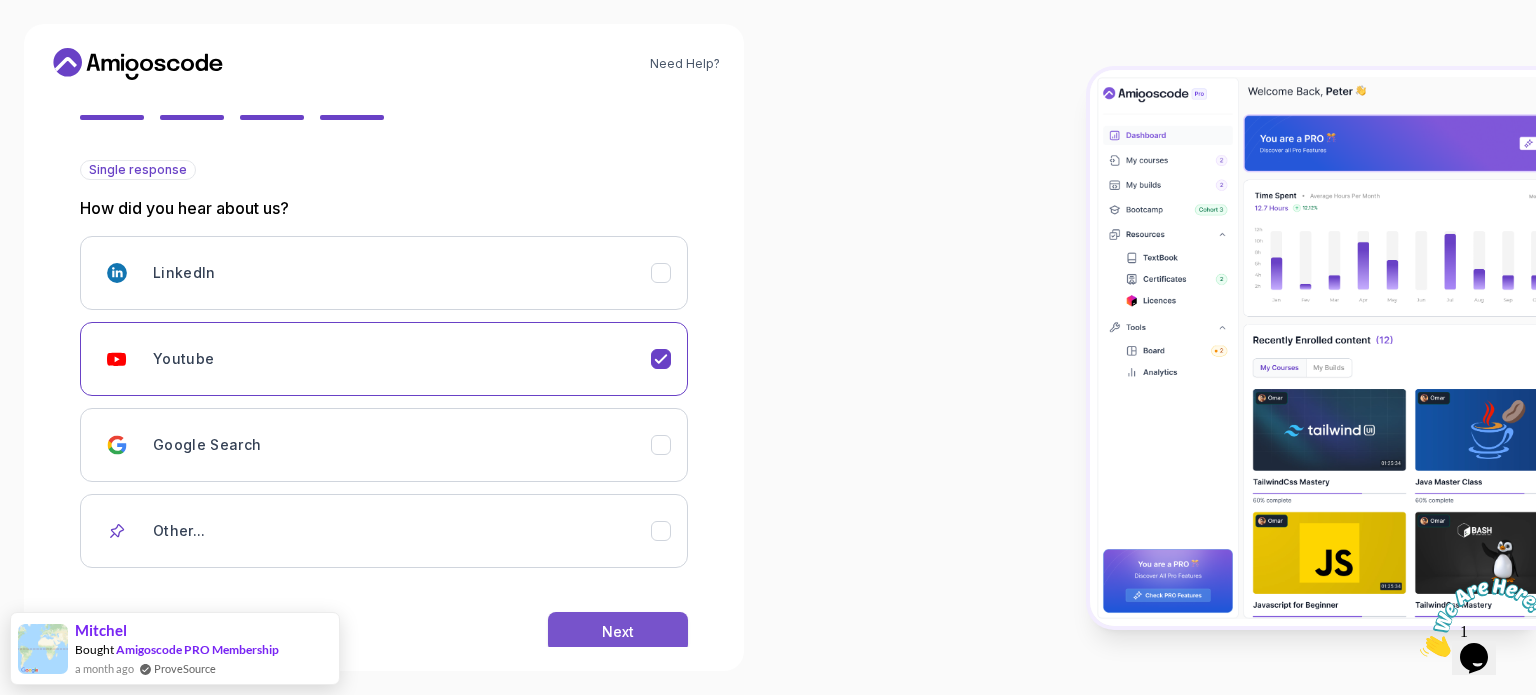 click on "Next" at bounding box center (618, 632) 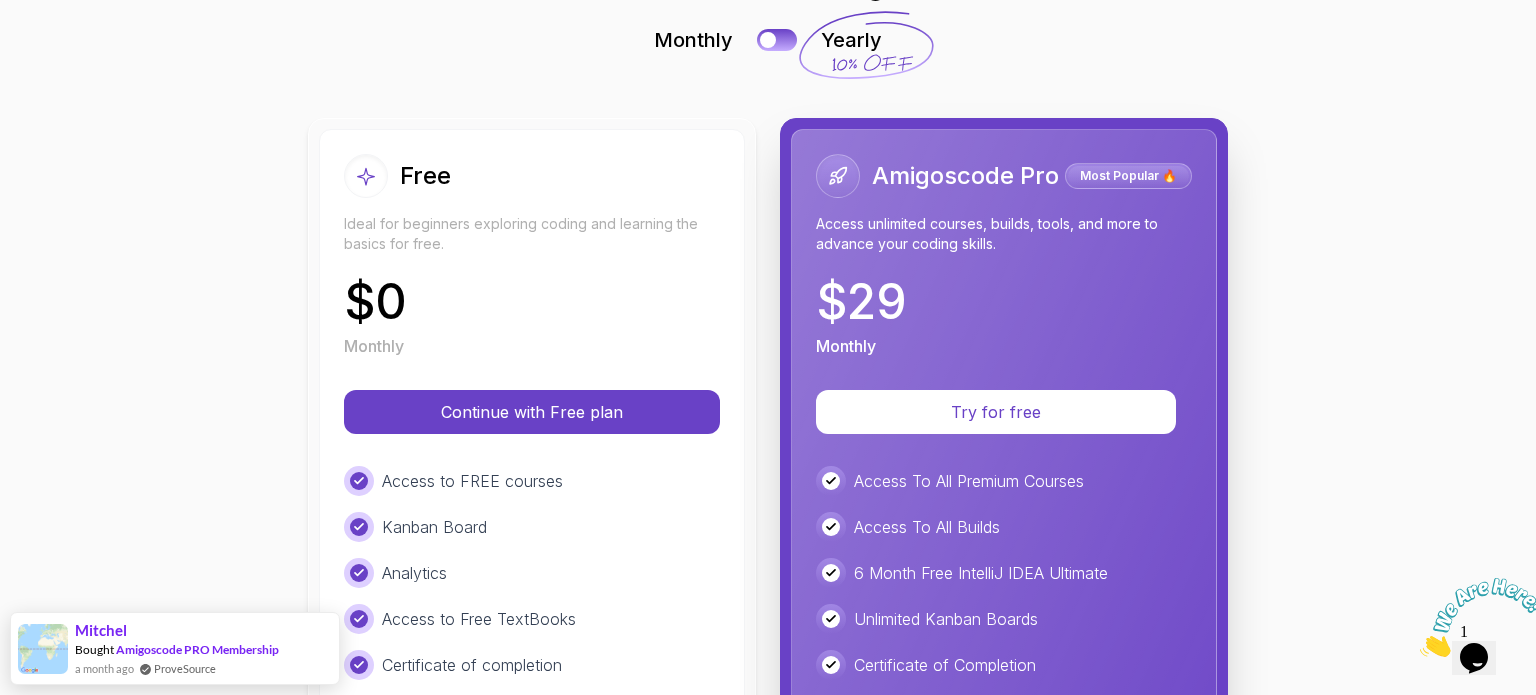 scroll, scrollTop: 131, scrollLeft: 0, axis: vertical 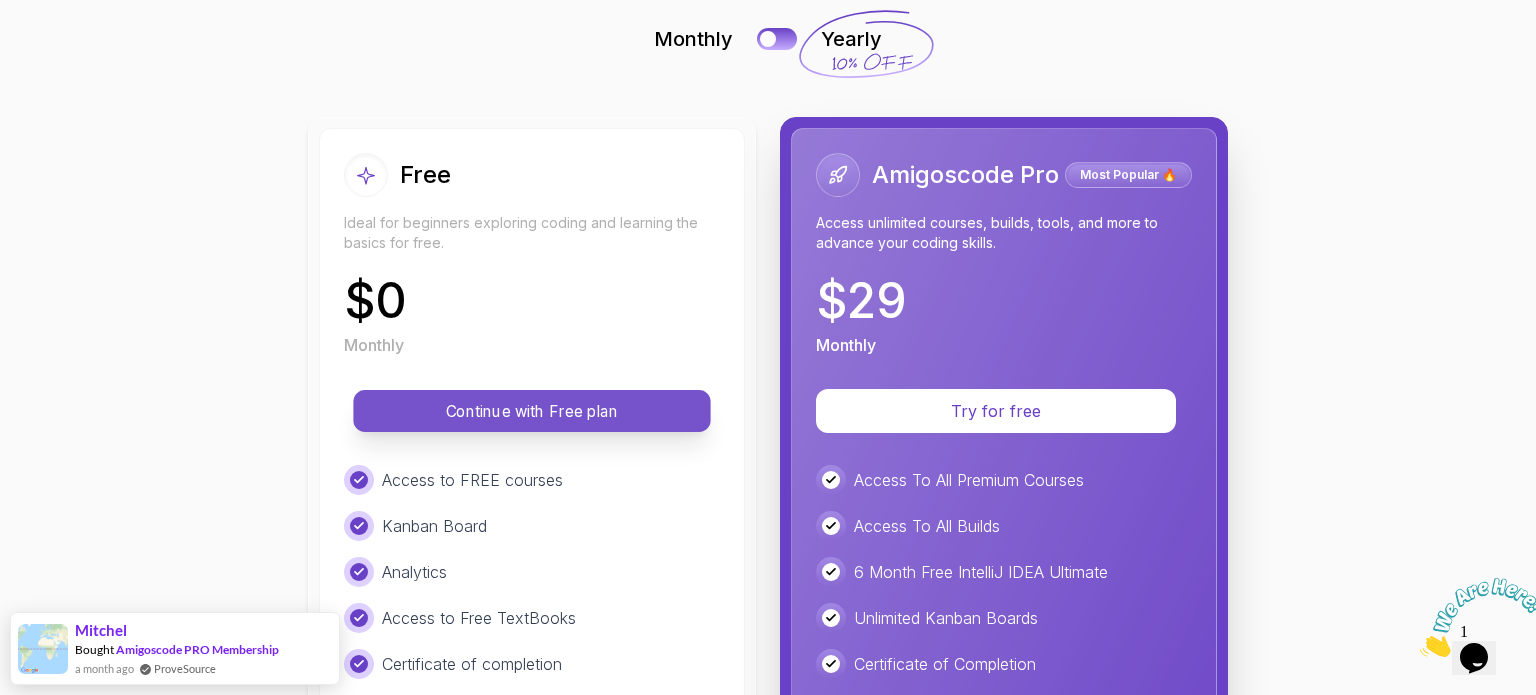 click on "Continue with Free plan" at bounding box center [532, 411] 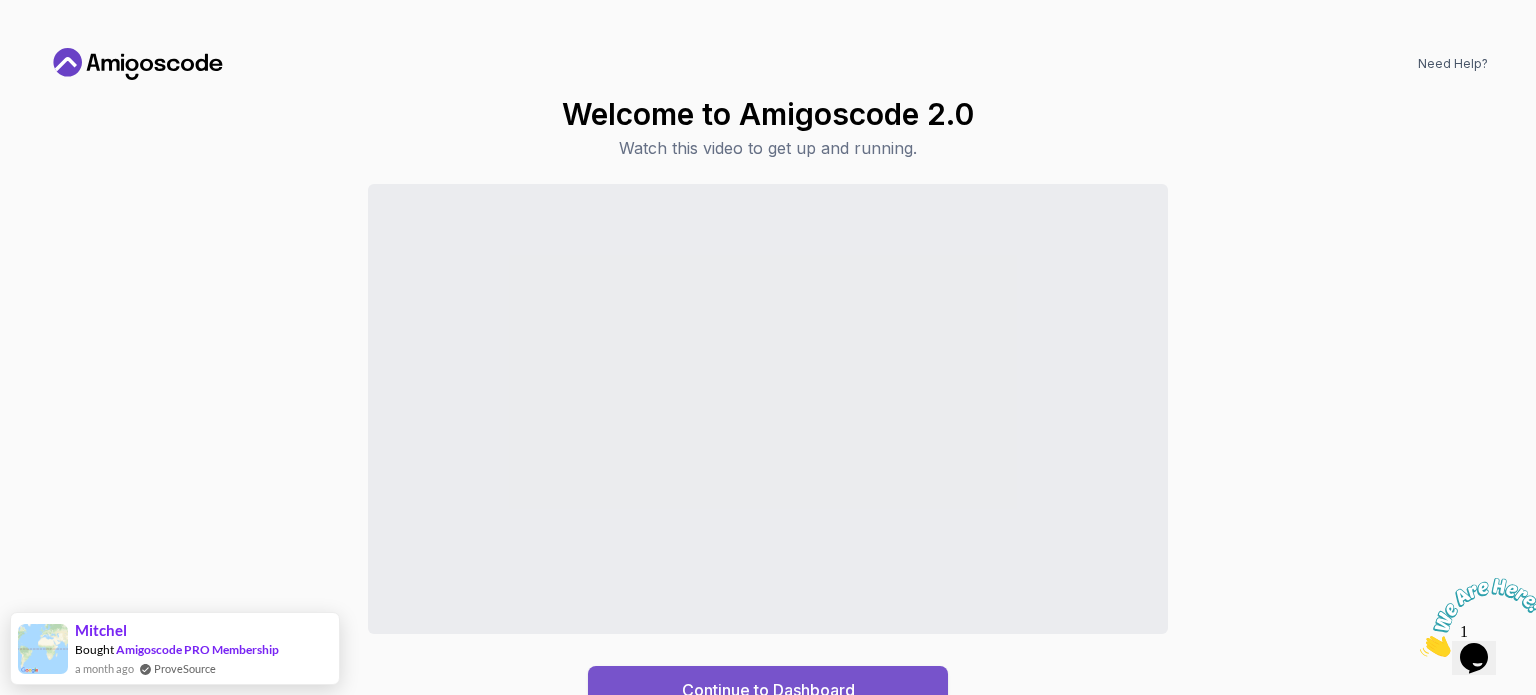 click on "Continue to Dashboard" at bounding box center (768, 690) 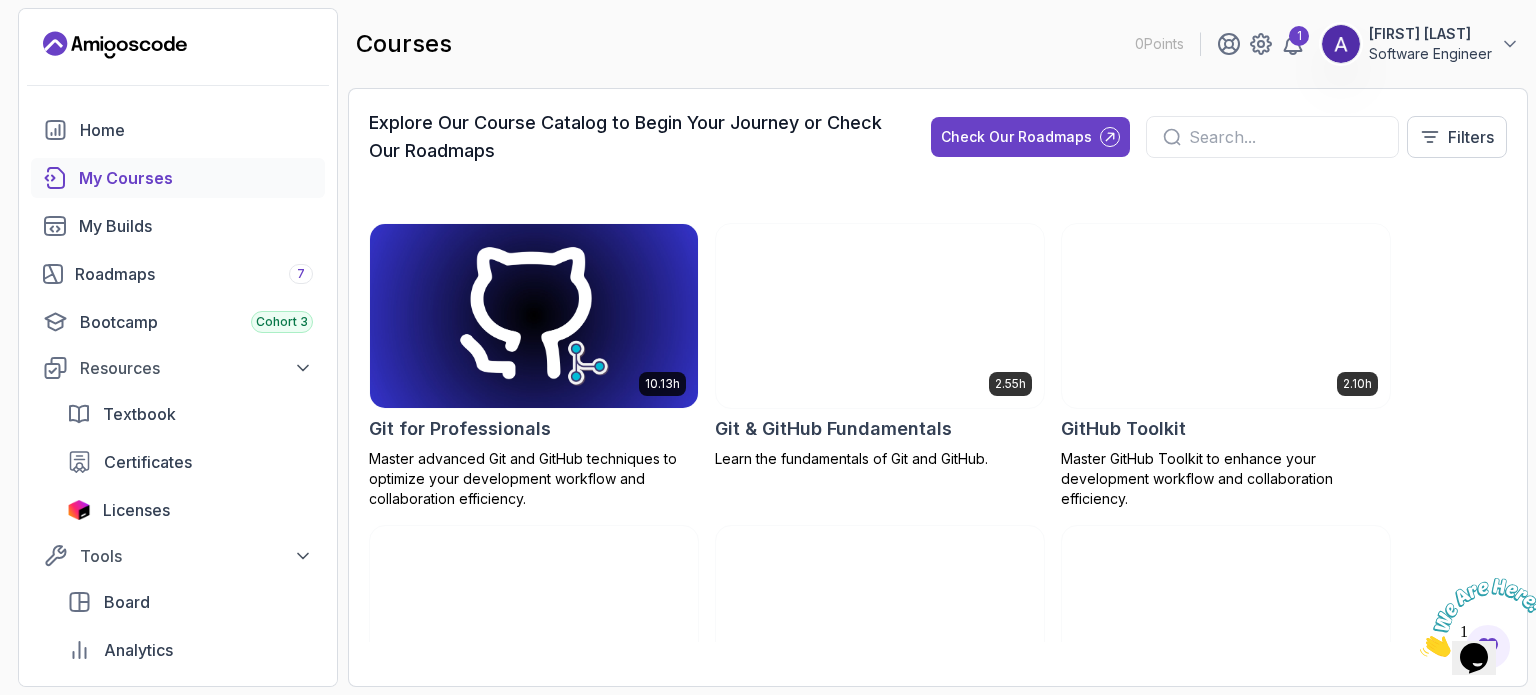 scroll, scrollTop: 906, scrollLeft: 0, axis: vertical 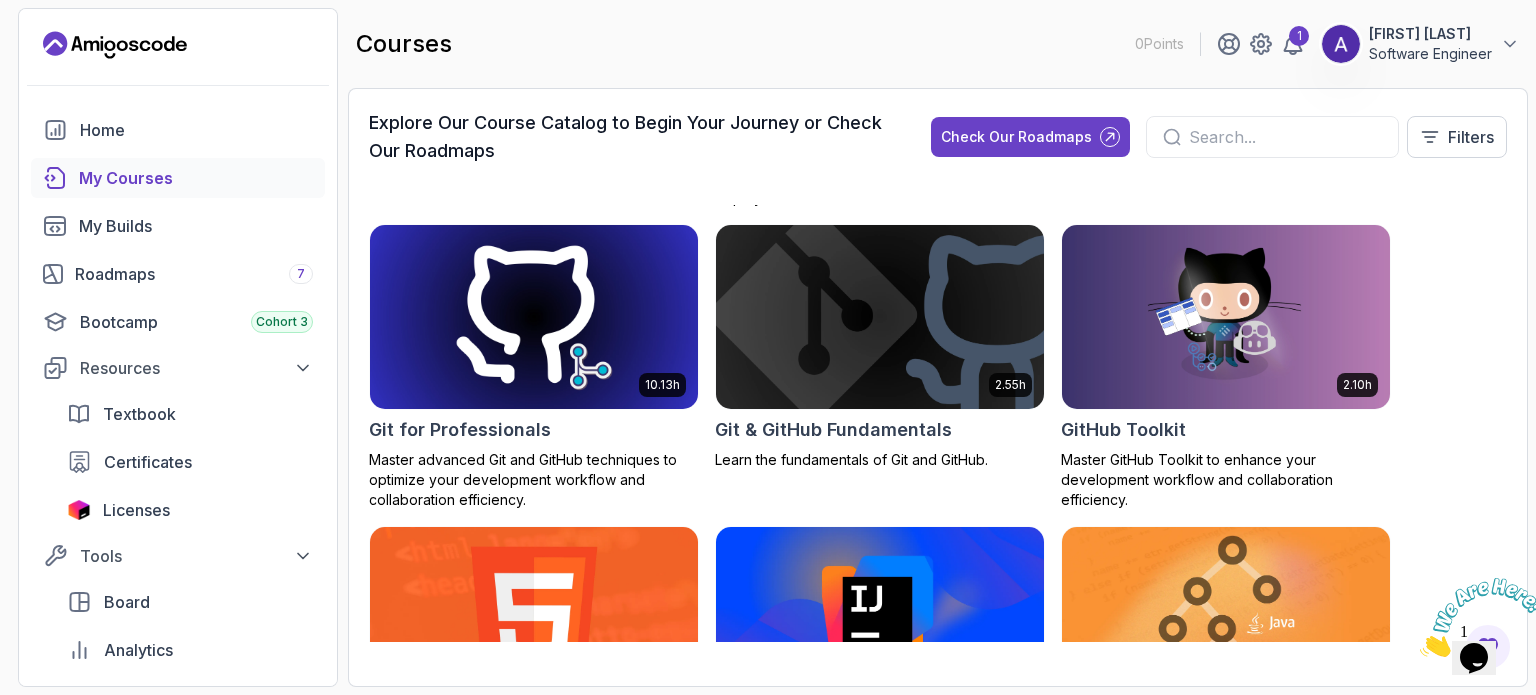 click on "Git for Professionals" at bounding box center (460, 430) 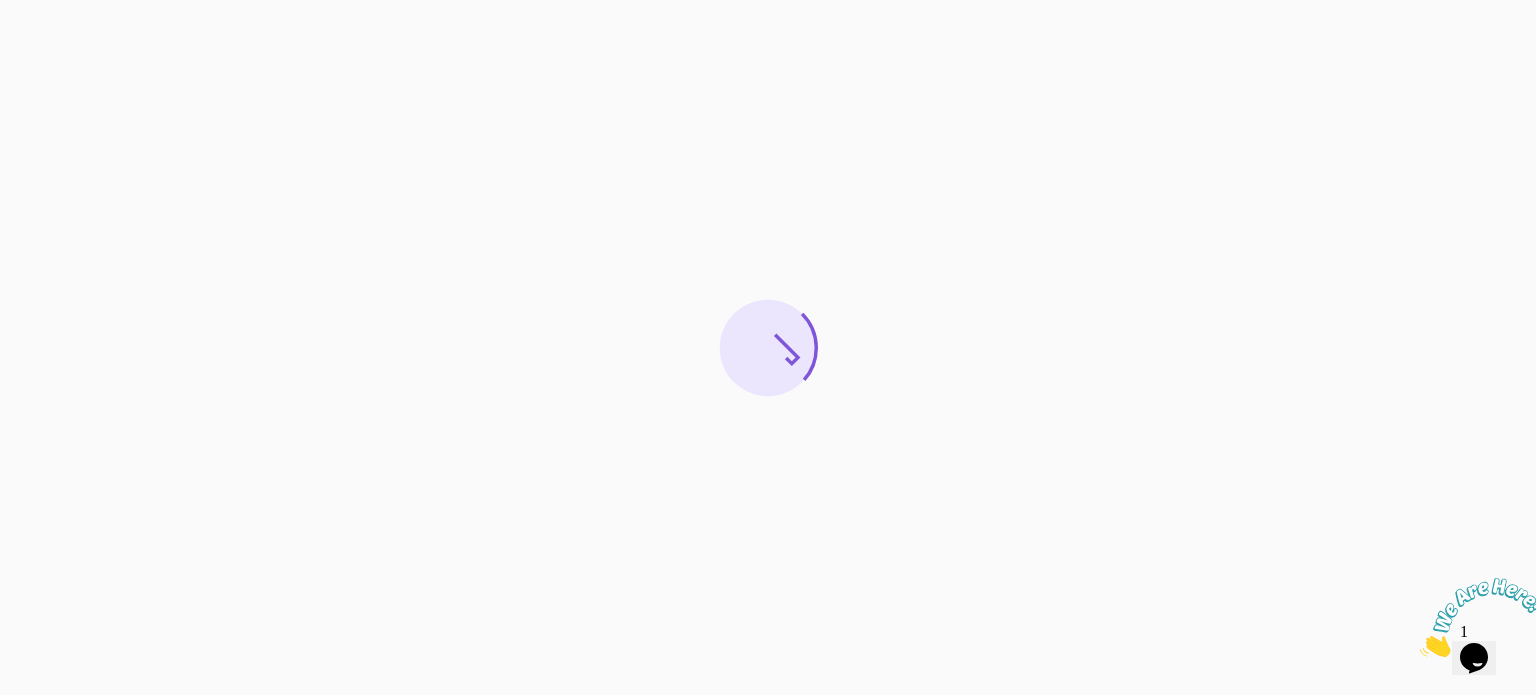 click at bounding box center [1420, 651] 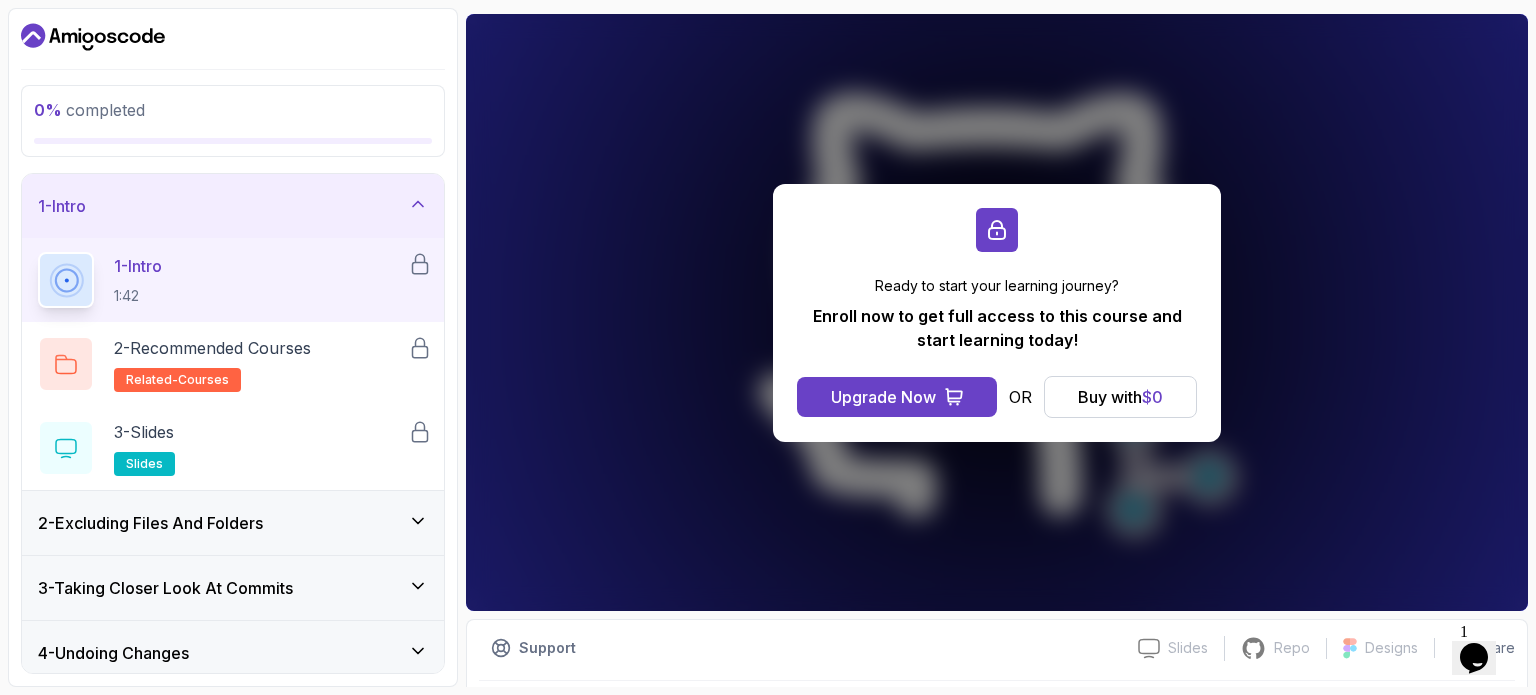 scroll, scrollTop: 168, scrollLeft: 0, axis: vertical 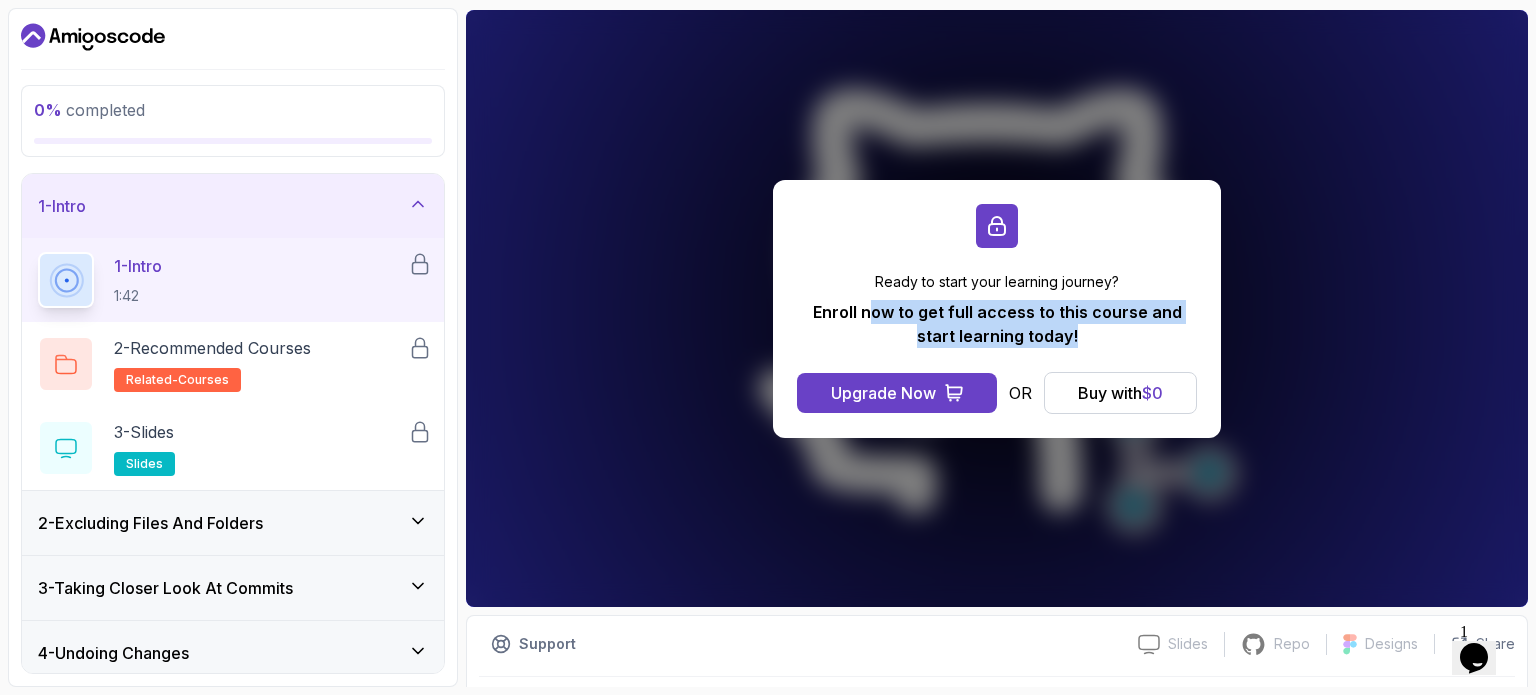 drag, startPoint x: 858, startPoint y: 315, endPoint x: 1104, endPoint y: 335, distance: 246.81168 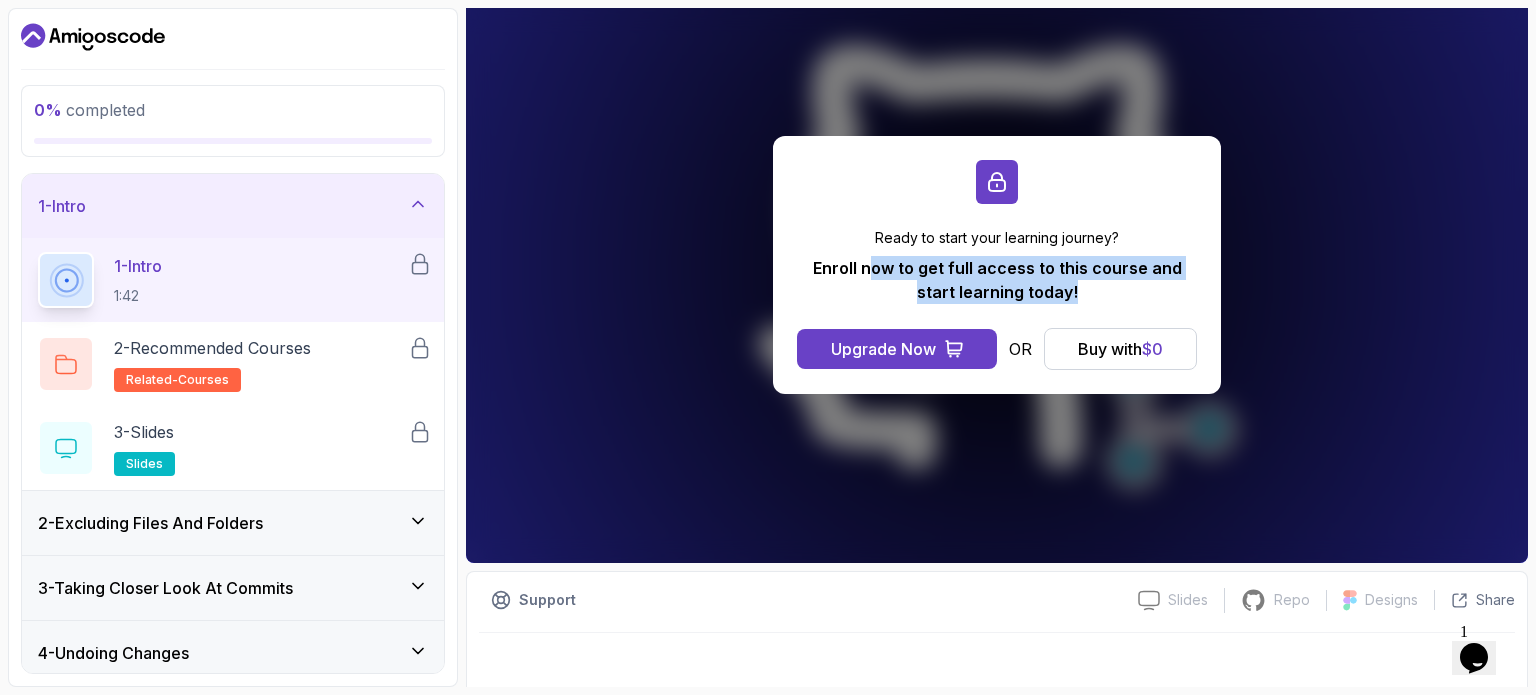 scroll, scrollTop: 226, scrollLeft: 0, axis: vertical 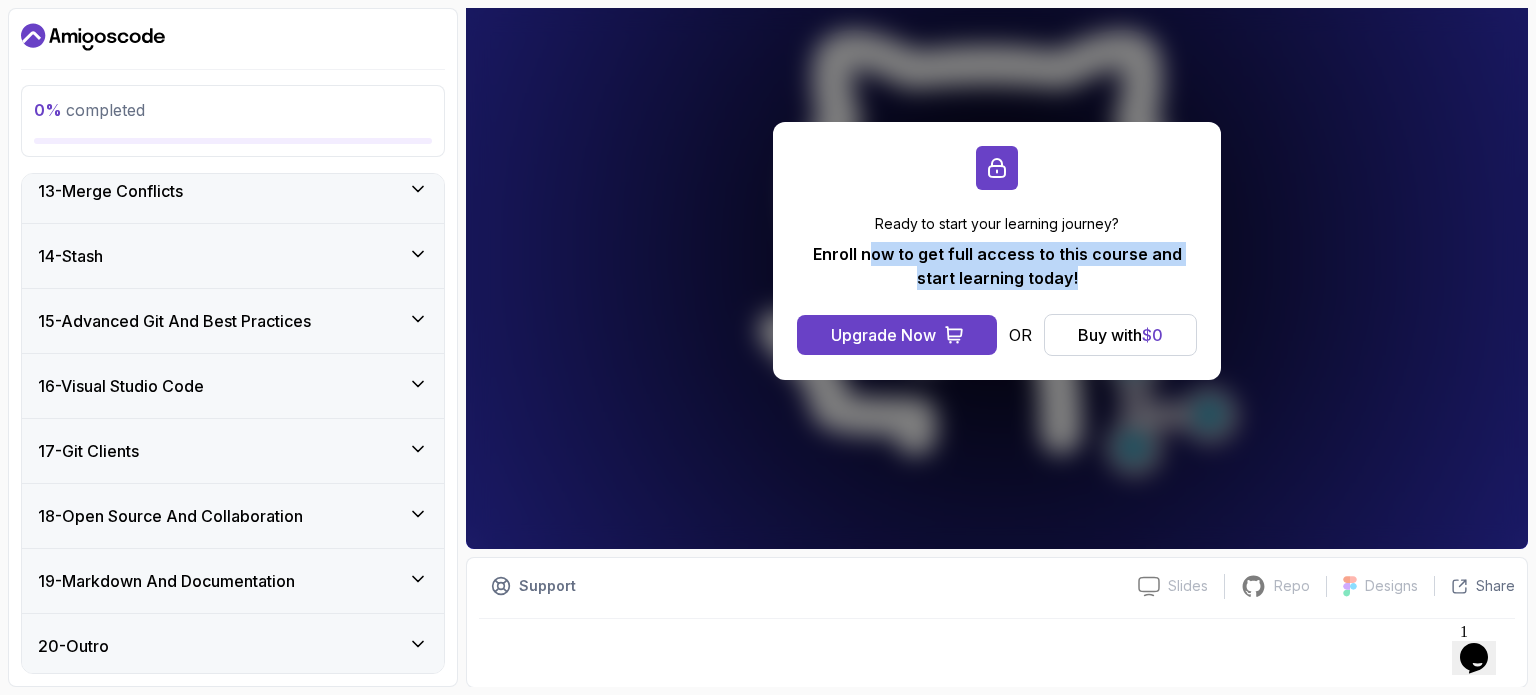 click on "20  -  Outro" at bounding box center [233, 646] 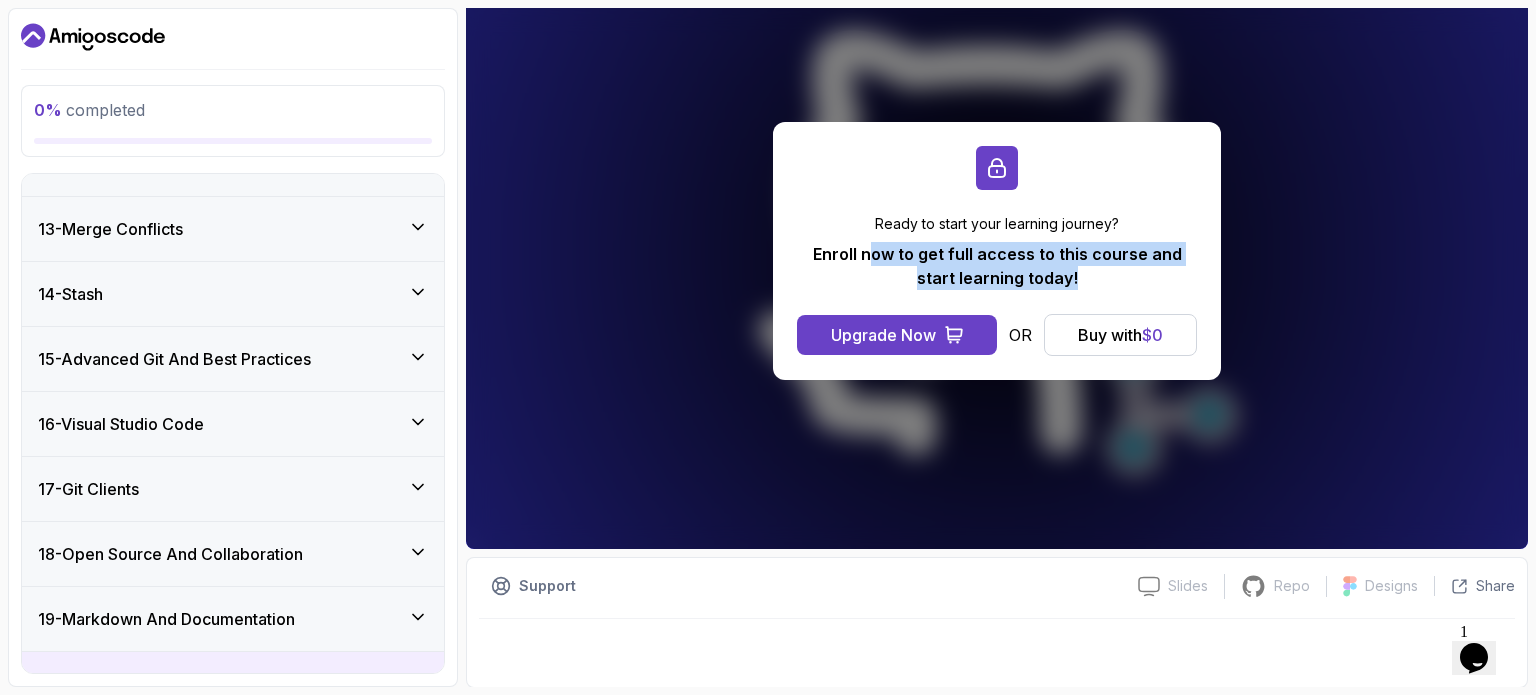 scroll, scrollTop: 795, scrollLeft: 0, axis: vertical 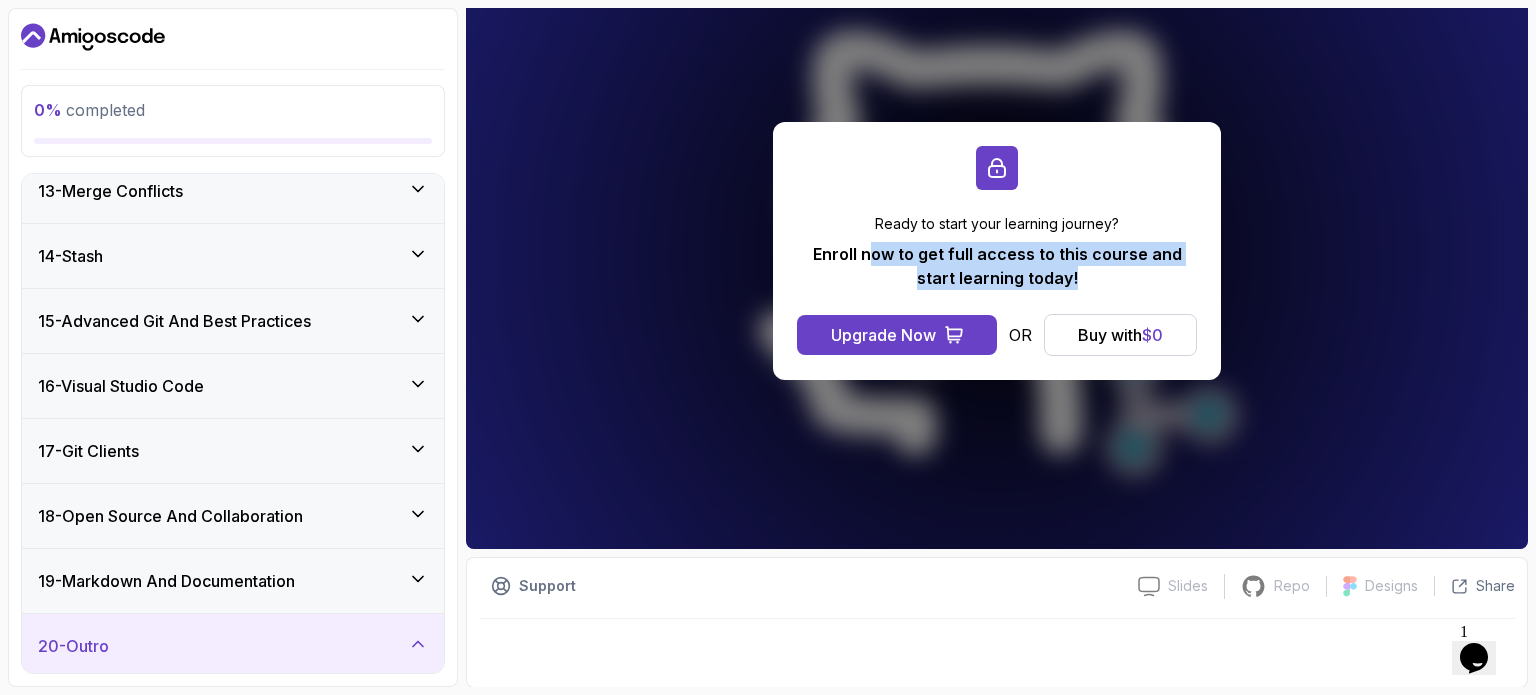 click on "19  -  Markdown And Documentation" at bounding box center [233, 581] 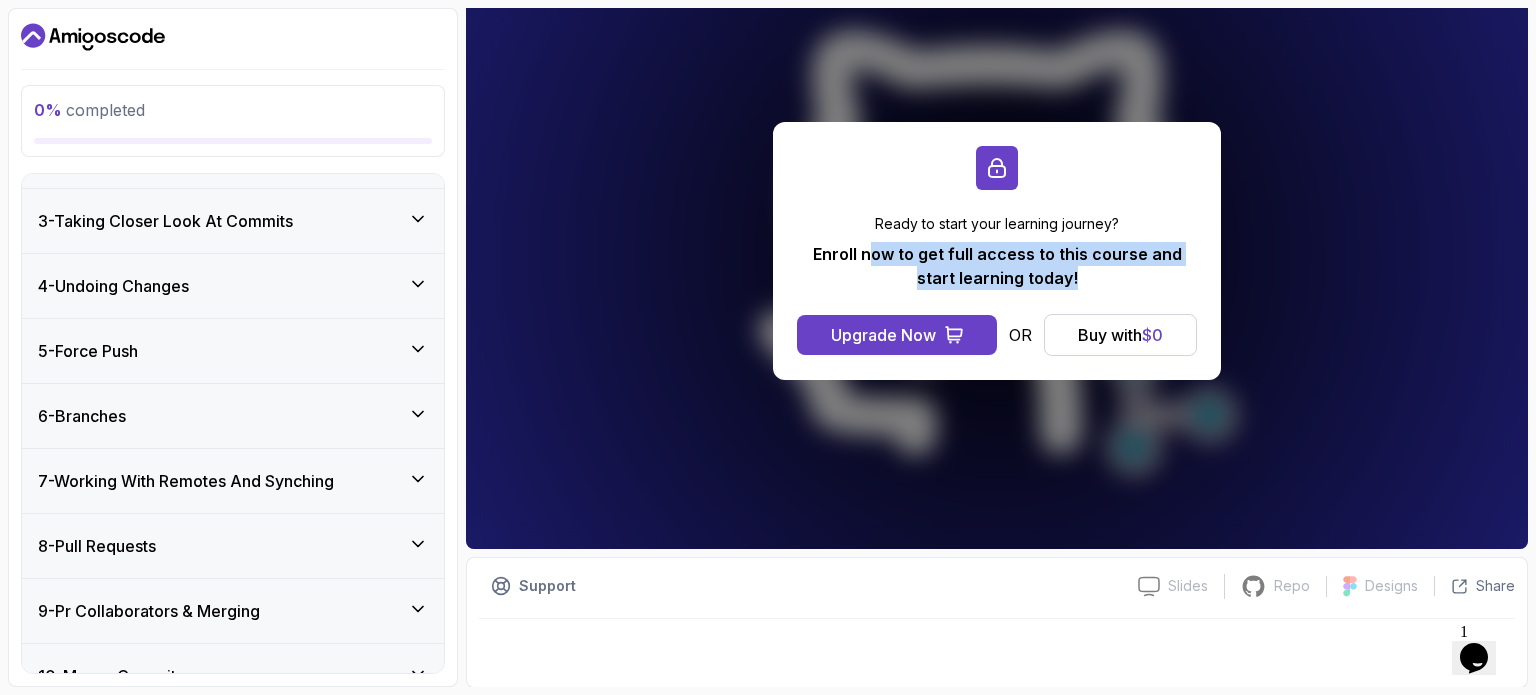 scroll, scrollTop: 0, scrollLeft: 0, axis: both 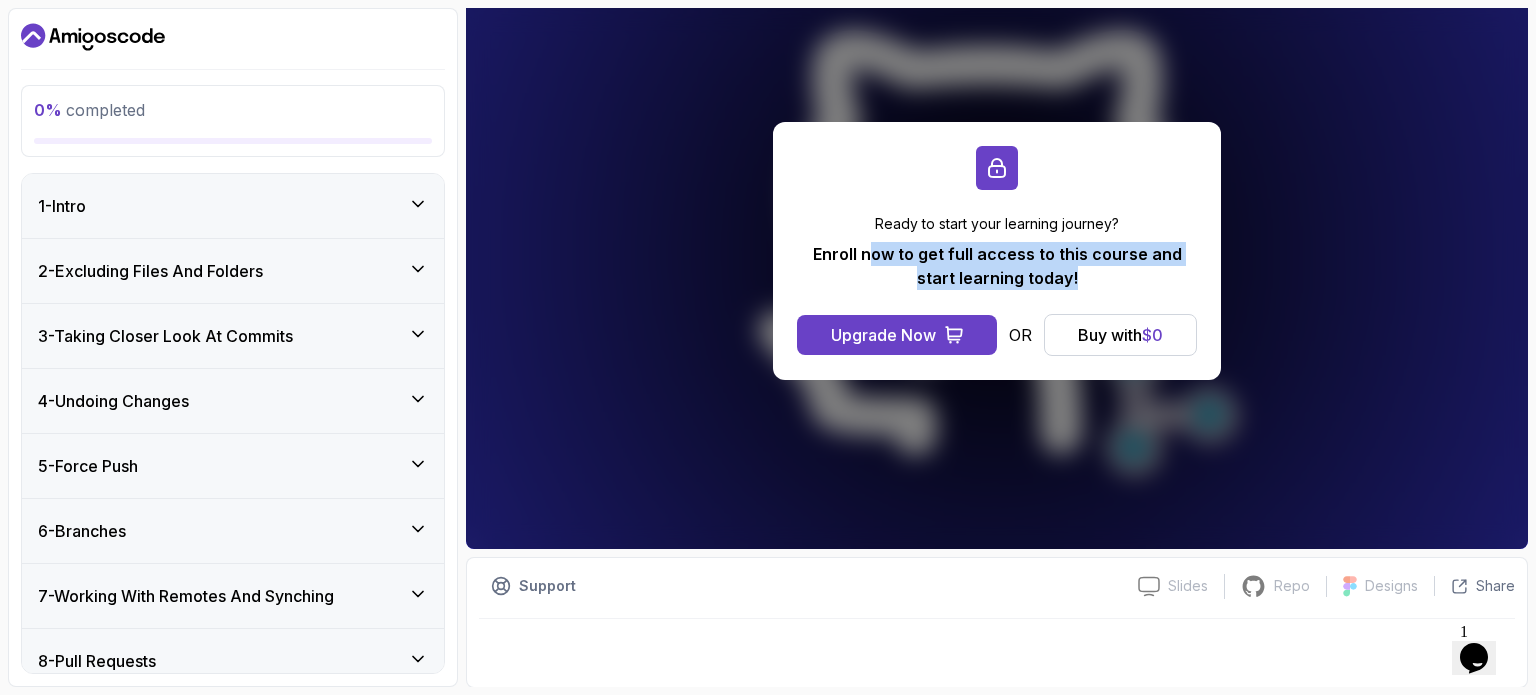 click on "4  -  Undoing Changes" at bounding box center (233, 401) 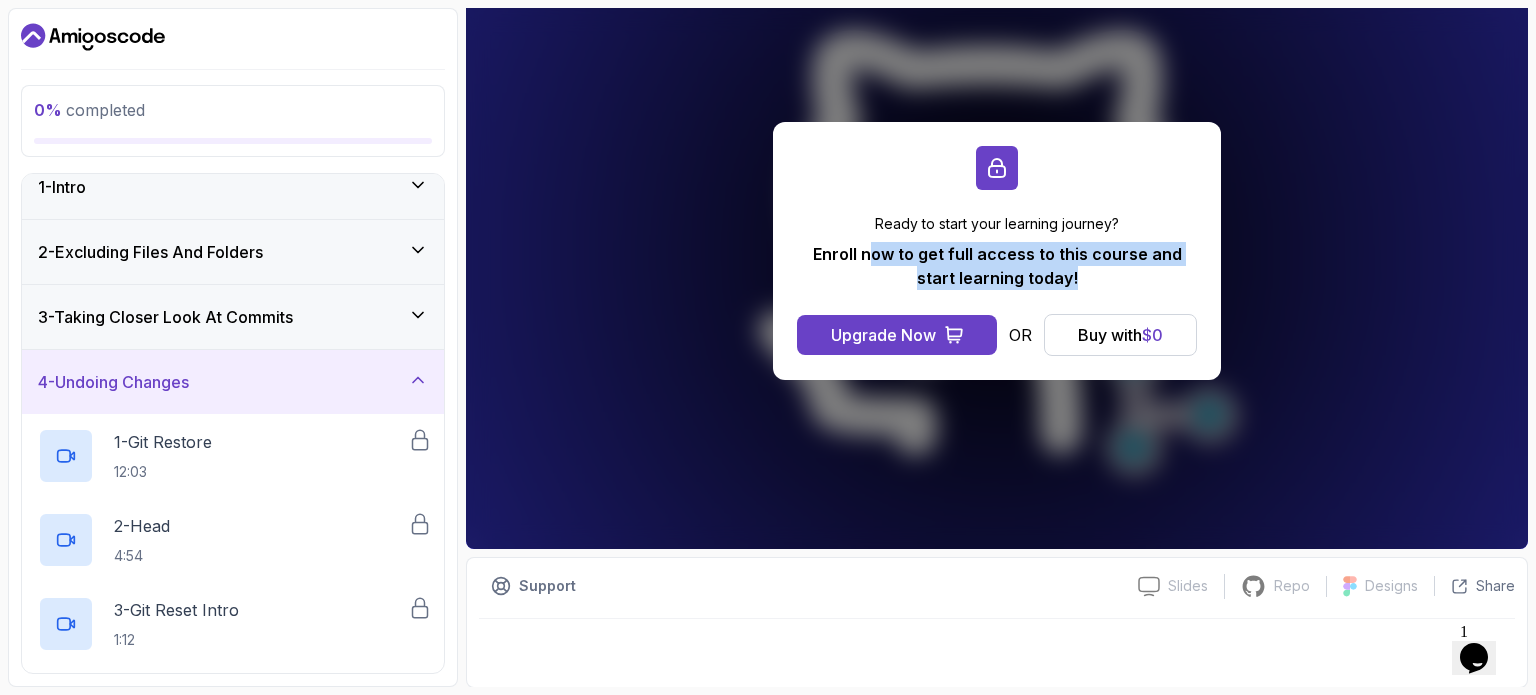 scroll, scrollTop: 0, scrollLeft: 0, axis: both 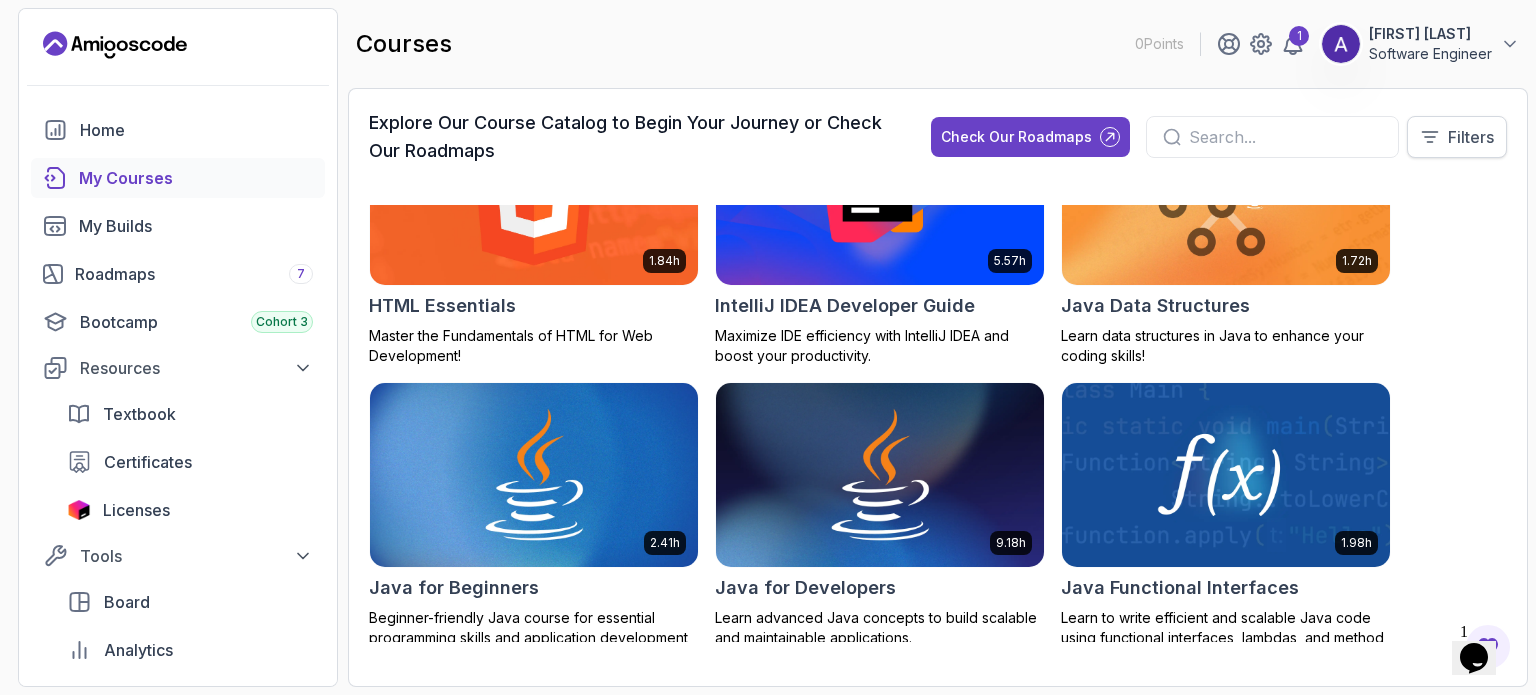 click on "Filters" at bounding box center [1471, 137] 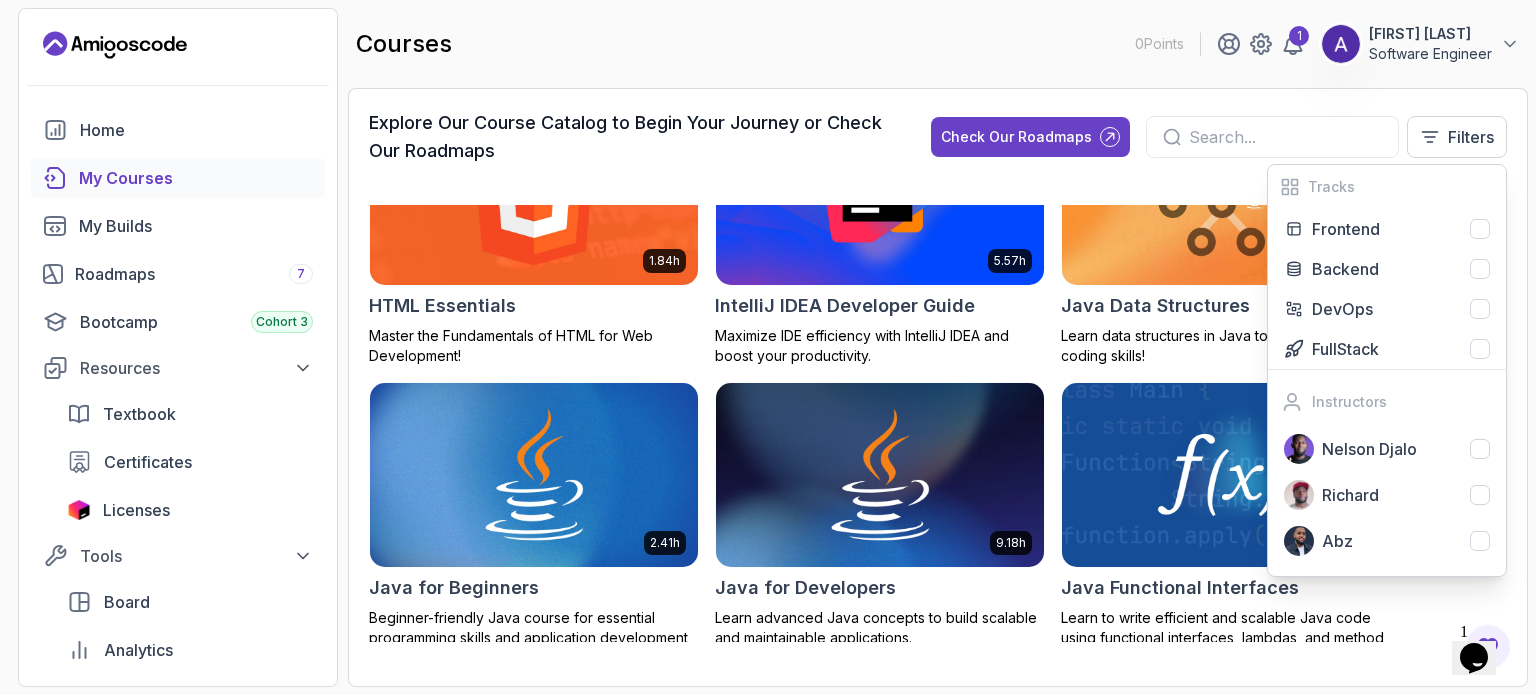 click on "8.31h Advanced Databases Advanced database management with SQL, integrity, and practical applications 5.18h Advanced Spring Boot Dive deep into Spring Boot with our advanced course, designed to take your skills from intermediate to expert level. 2.73h AWS for Developers Master AWS services like EC2, RDS, VPC, Route 53, and Docker to deploy and manage scalable cloud applications. 3.30h Building APIs with Spring Boot Learn to build robust, scalable APIs with Spring Boot, mastering REST principles, JSON handling, and embedded server configuration. 2.63h CI/CD with GitHub Actions Master CI/CD pipelines with GitHub Actions, automate deployments, and implement DevOps best practices 2.08h CSS Essentials Master the fundamentals of CSS and bring your websites to life with style and structure. 1.70h Database Design & Implementation Skills in database design and SQL for efficient, robust backend development 1.45h Docker for Java Developers 4.64h Docker For Professionals 10.13h Git for Professionals 2.55h 2.10h 1.84h 26m" at bounding box center [938, 423] 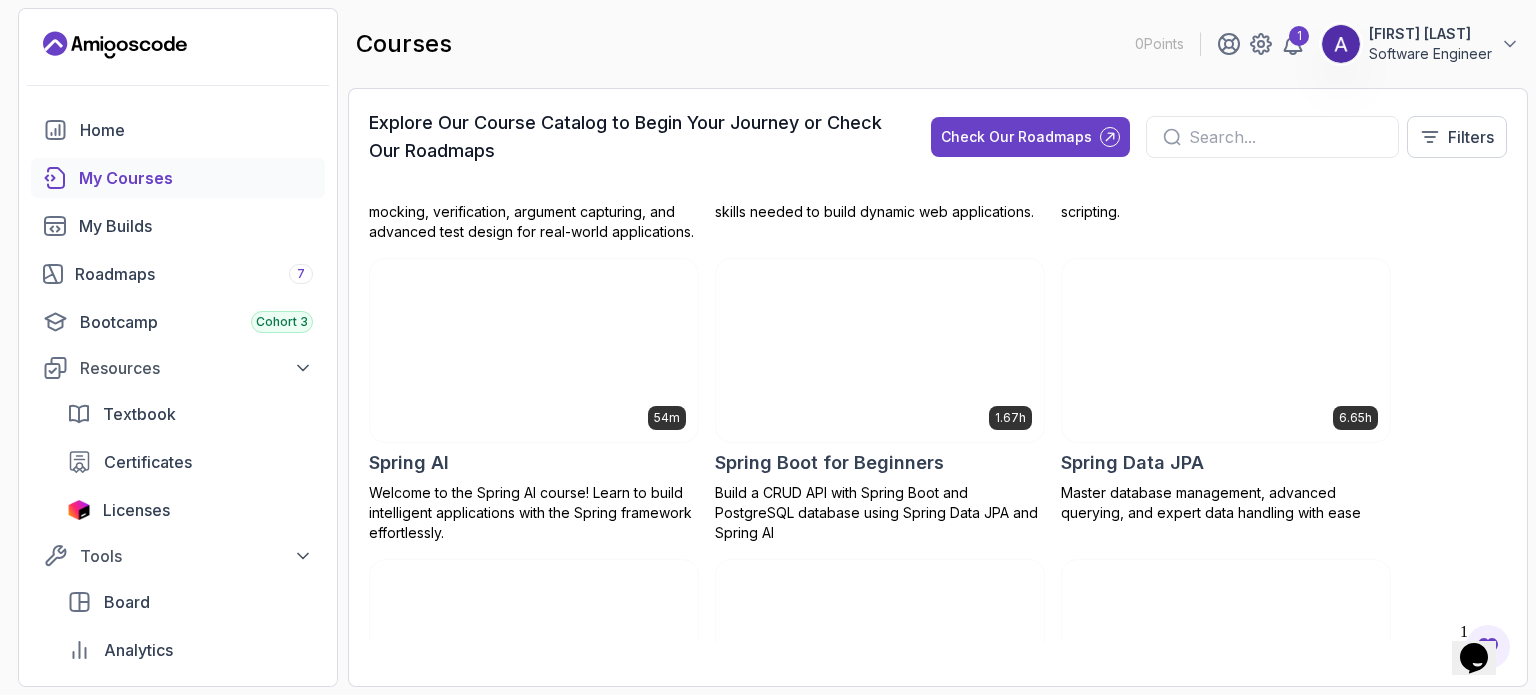 scroll, scrollTop: 3552, scrollLeft: 0, axis: vertical 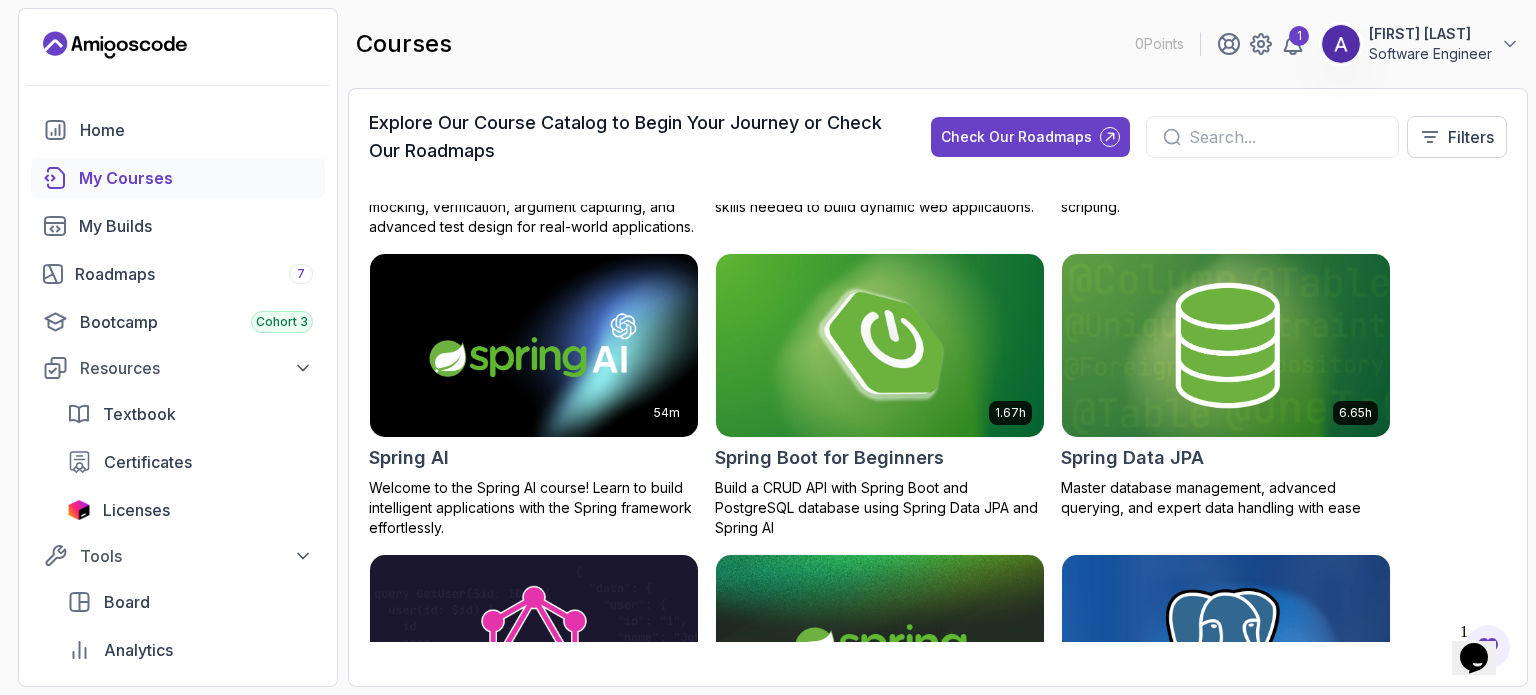 click at bounding box center [880, 345] 